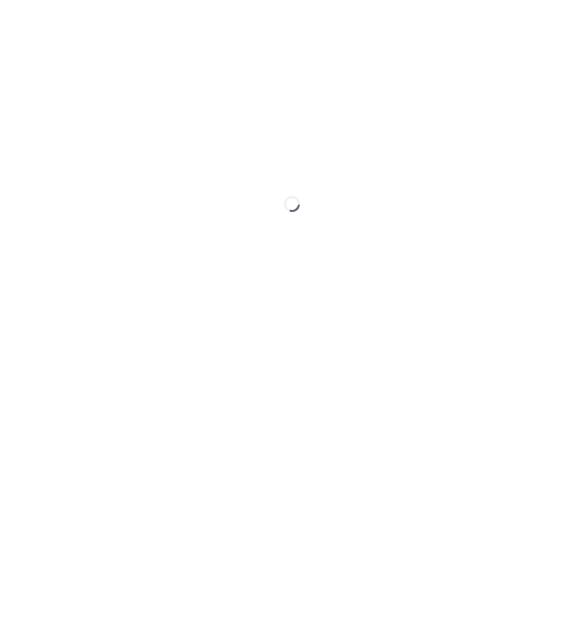 scroll, scrollTop: 0, scrollLeft: 0, axis: both 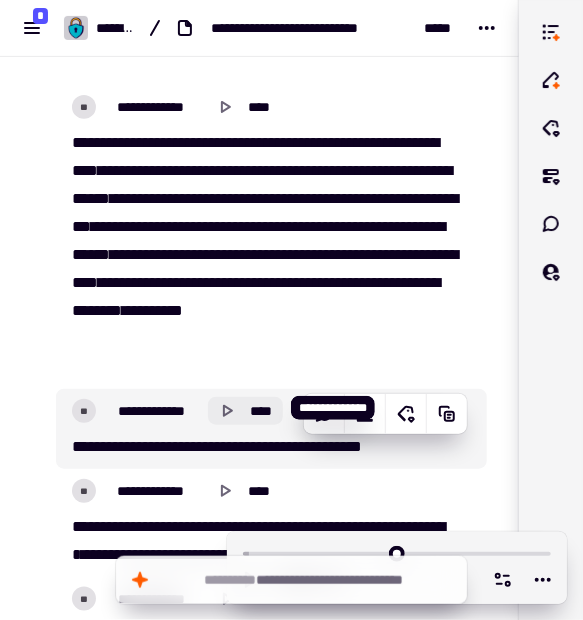 click 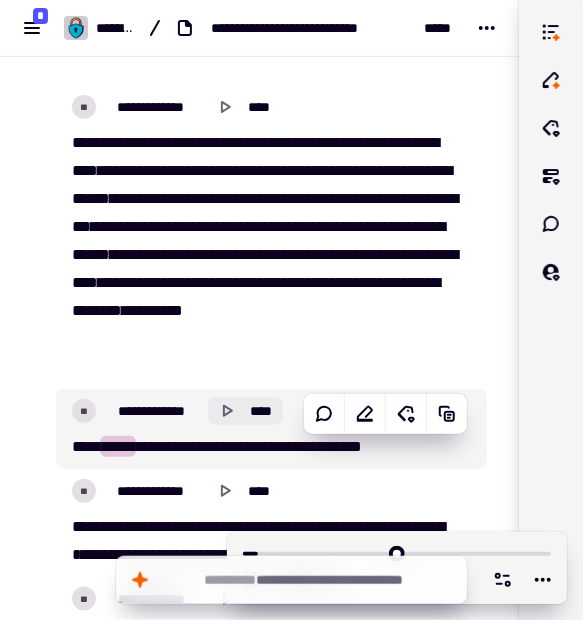 click 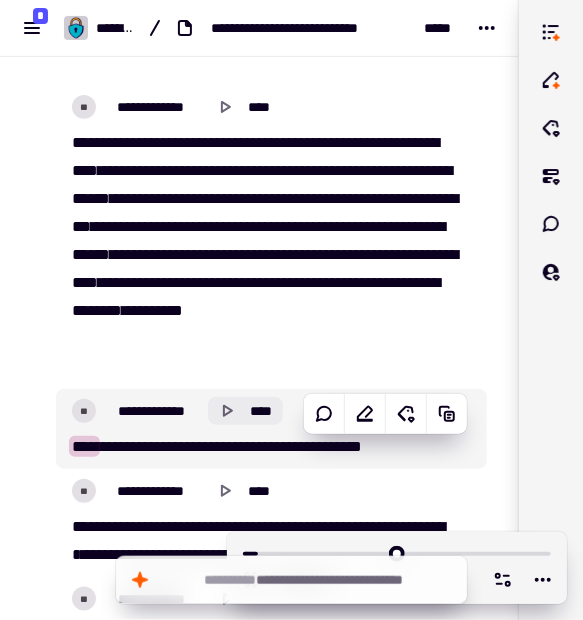 click 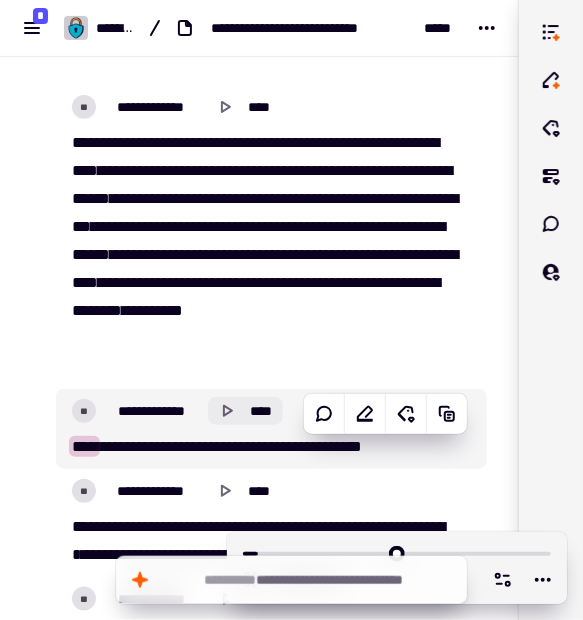 click 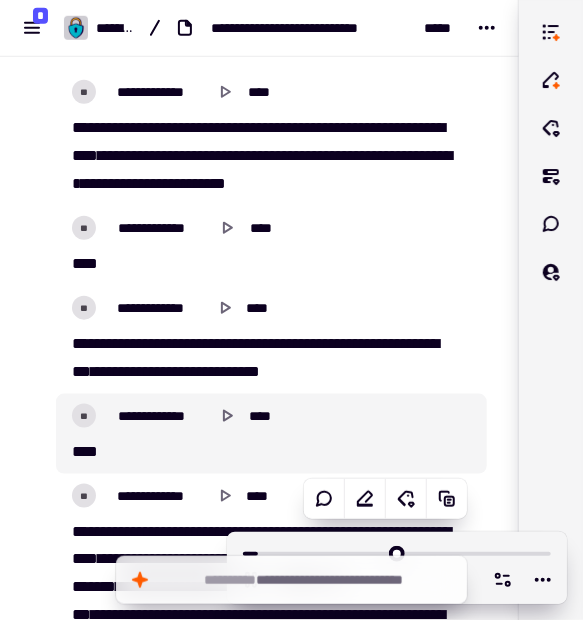 type on "******" 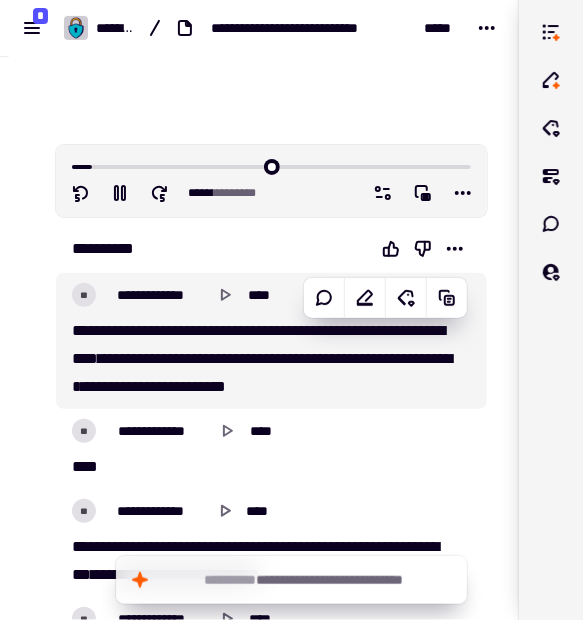 scroll, scrollTop: 0, scrollLeft: 0, axis: both 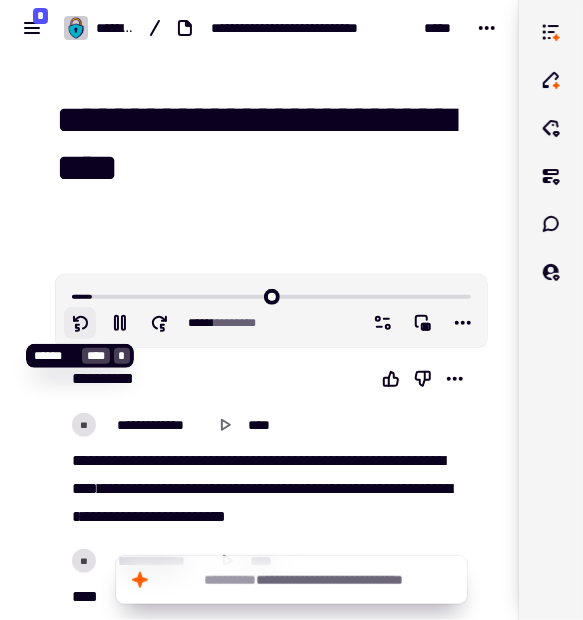 click 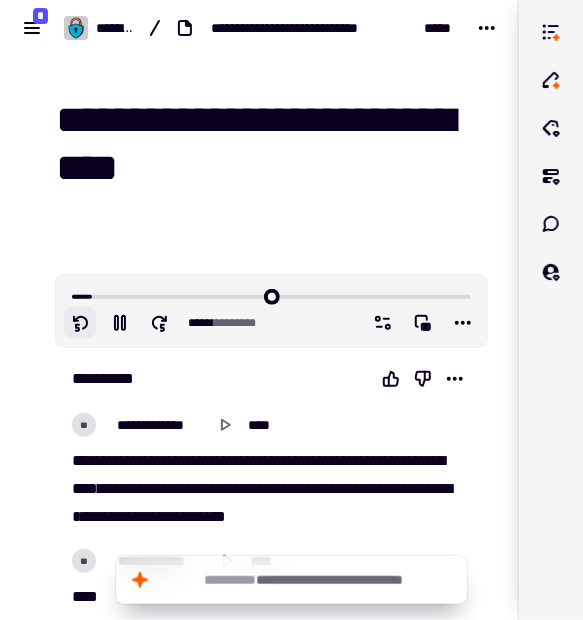click 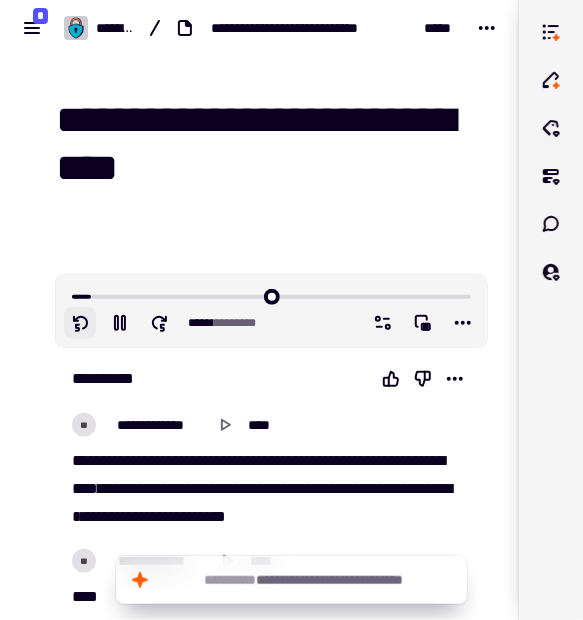 click 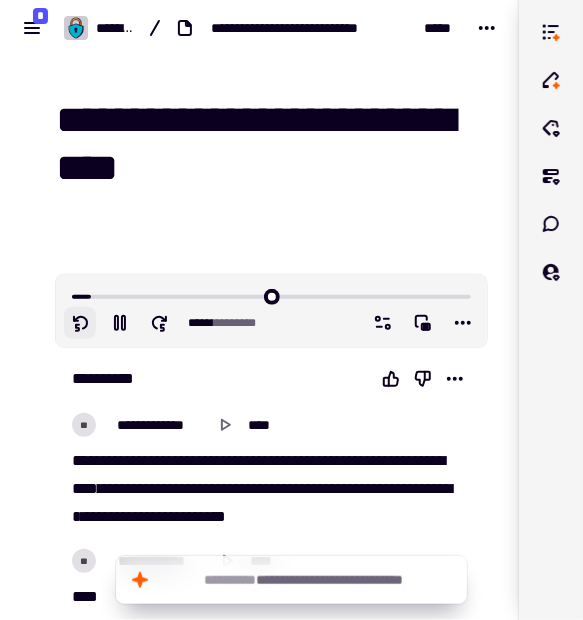 click 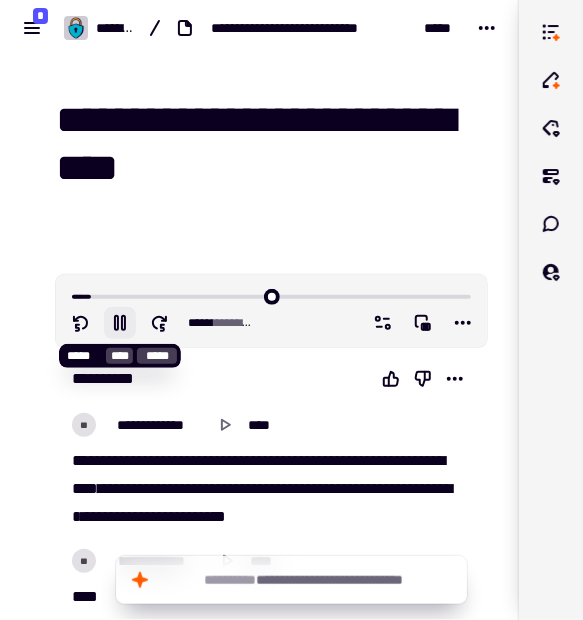 click 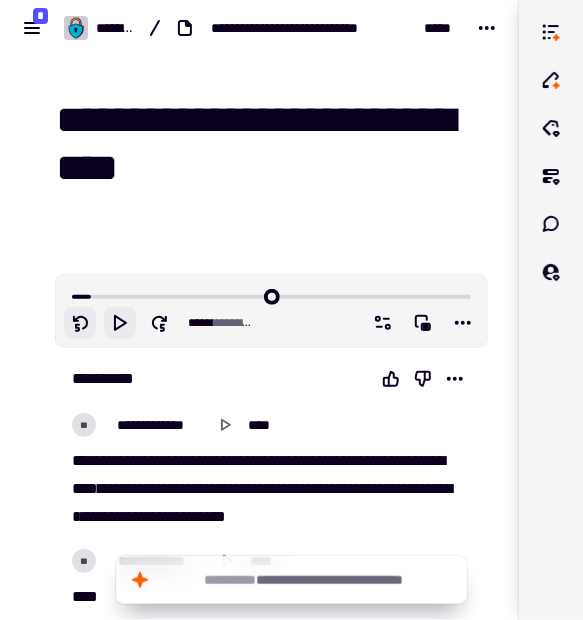 click 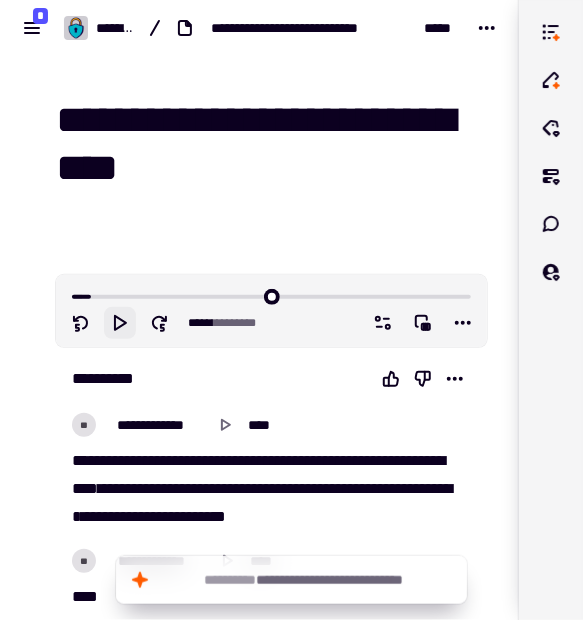 click 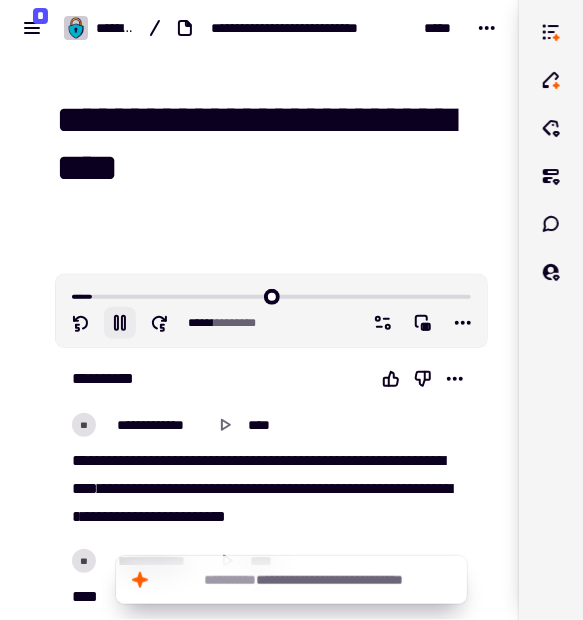 click 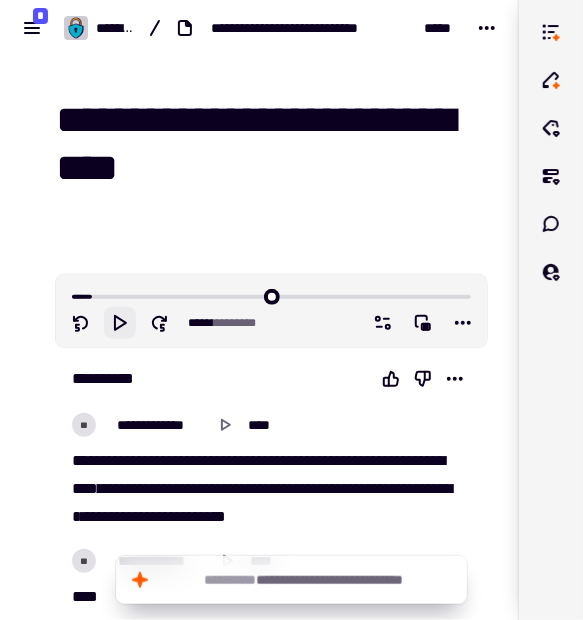 click 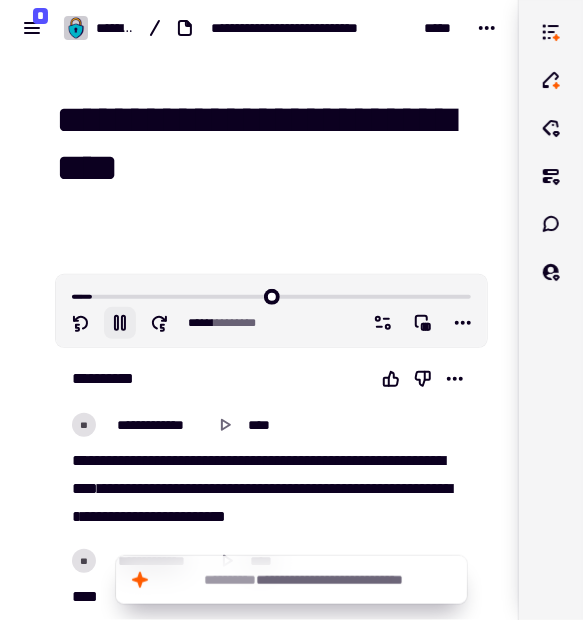 type on "******" 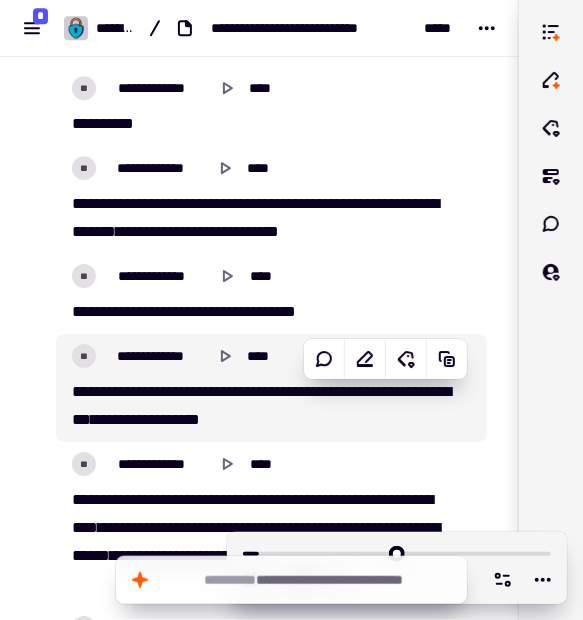 scroll, scrollTop: 1338, scrollLeft: 0, axis: vertical 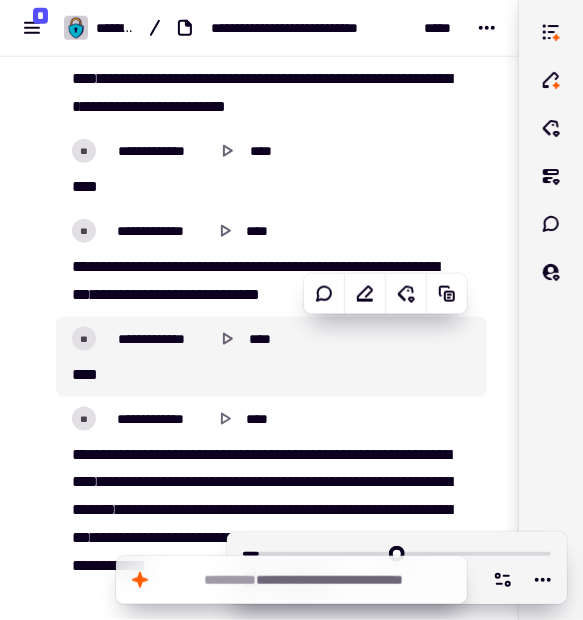 type on "*****" 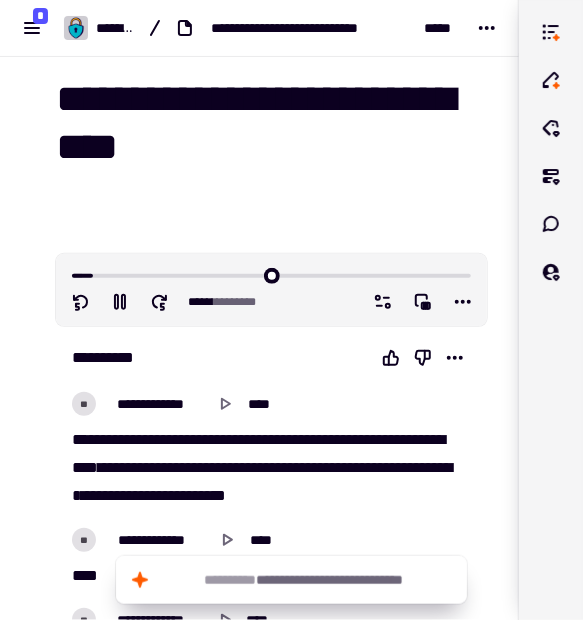 scroll, scrollTop: 13, scrollLeft: 0, axis: vertical 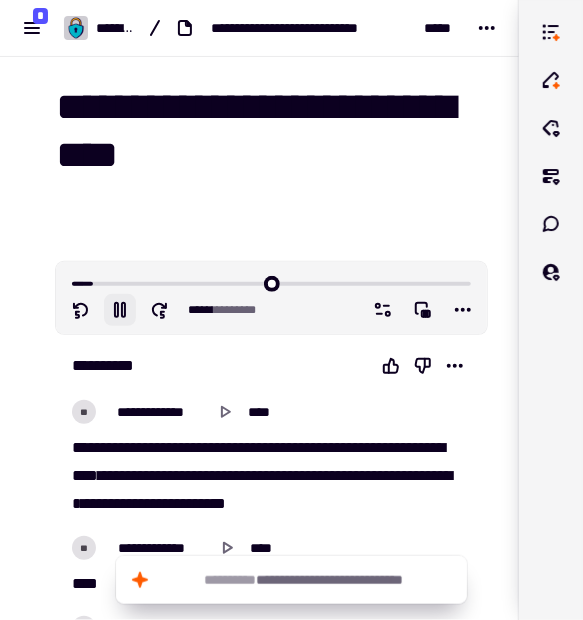 click 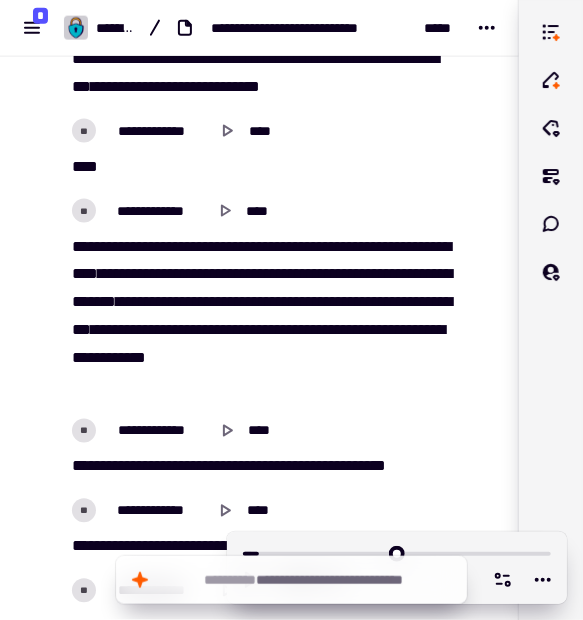 scroll, scrollTop: 2520, scrollLeft: 0, axis: vertical 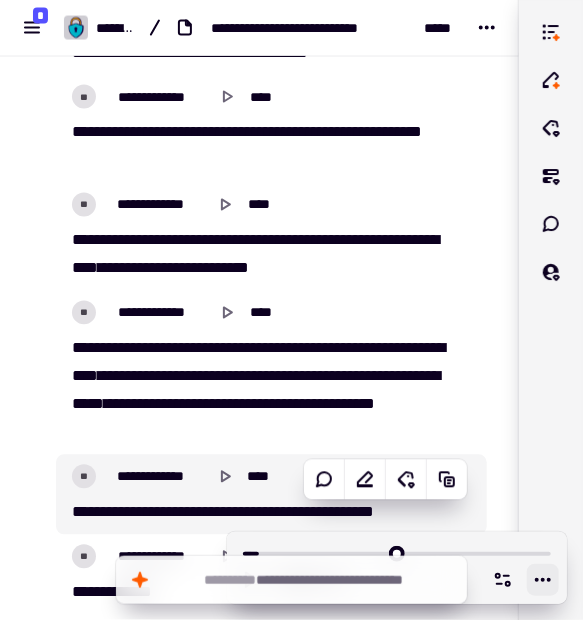 click 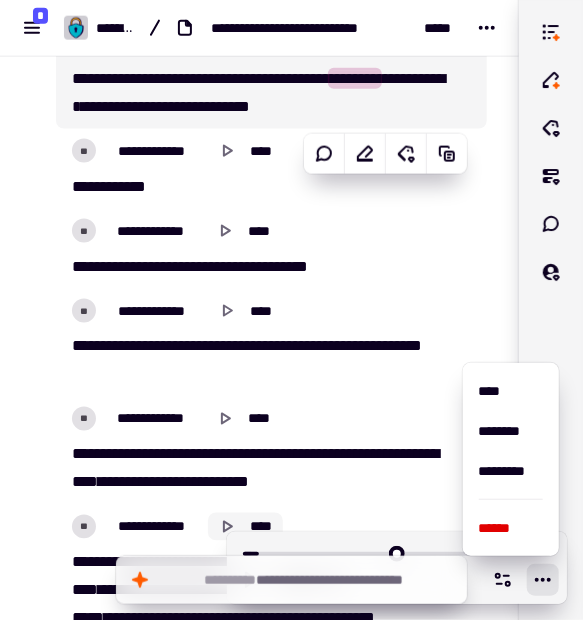 scroll, scrollTop: 2088, scrollLeft: 0, axis: vertical 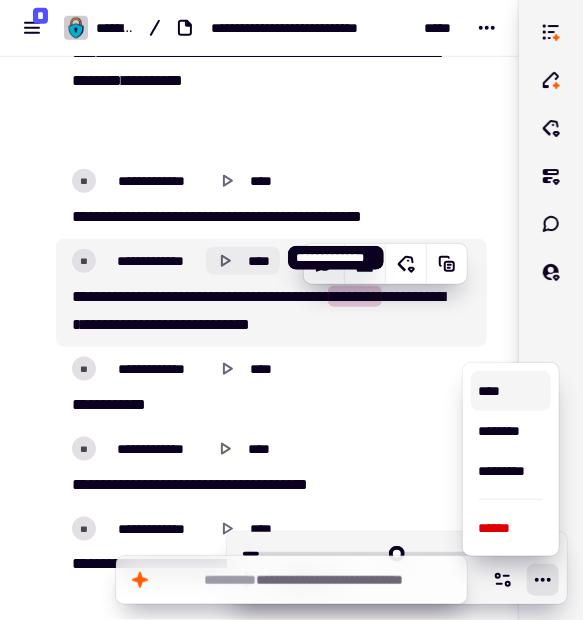 click 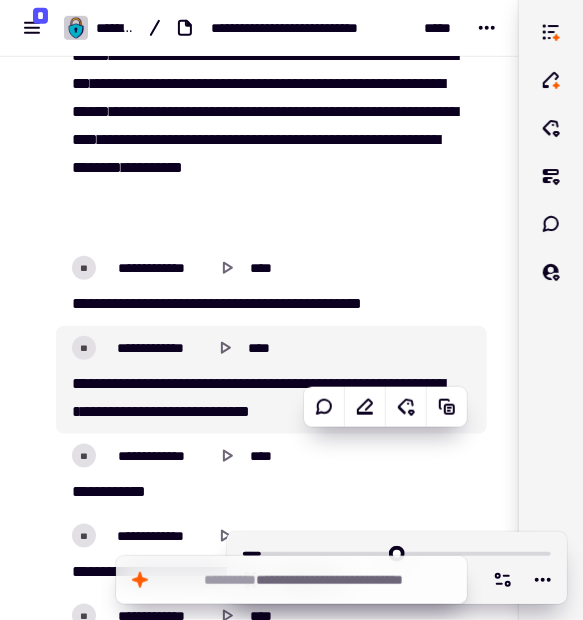 scroll, scrollTop: 2305, scrollLeft: 0, axis: vertical 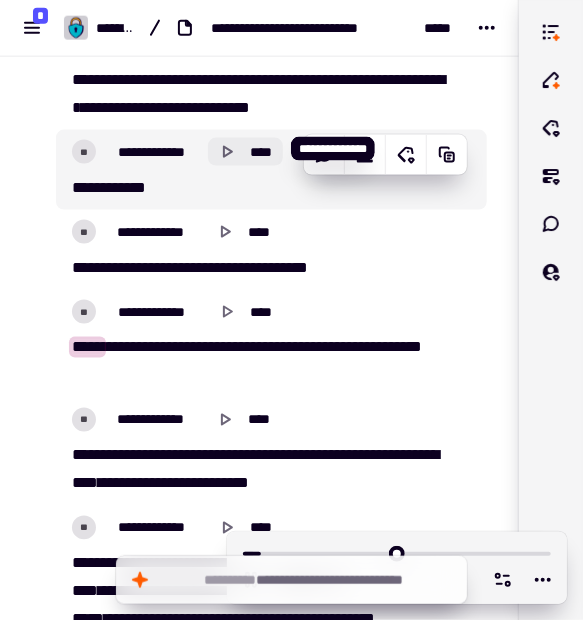 click 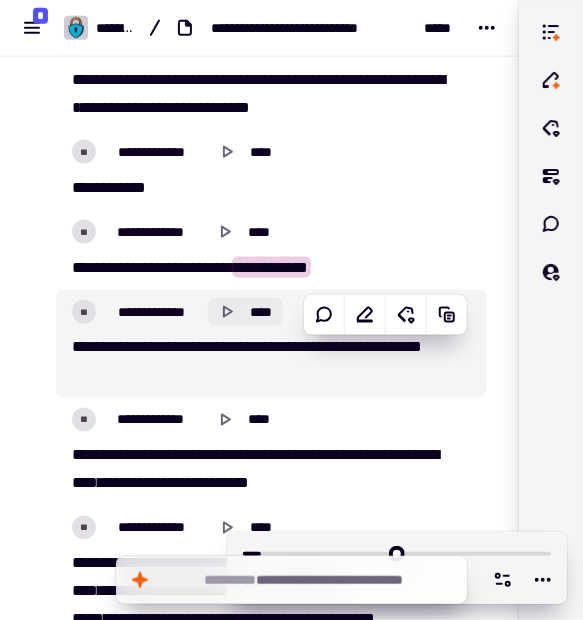 click 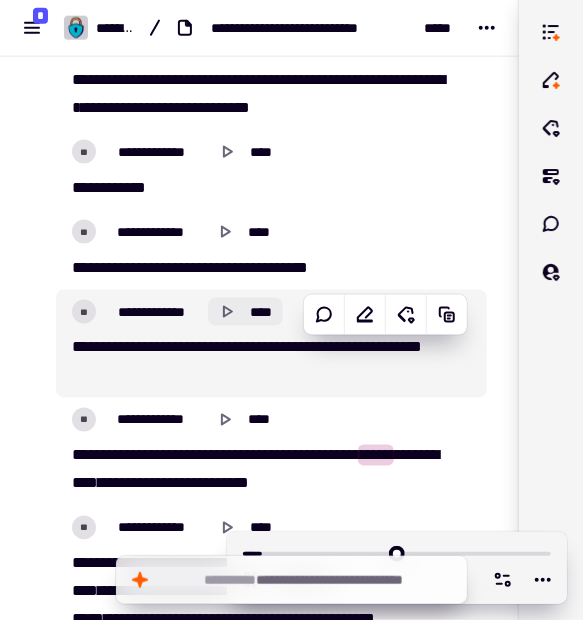 click 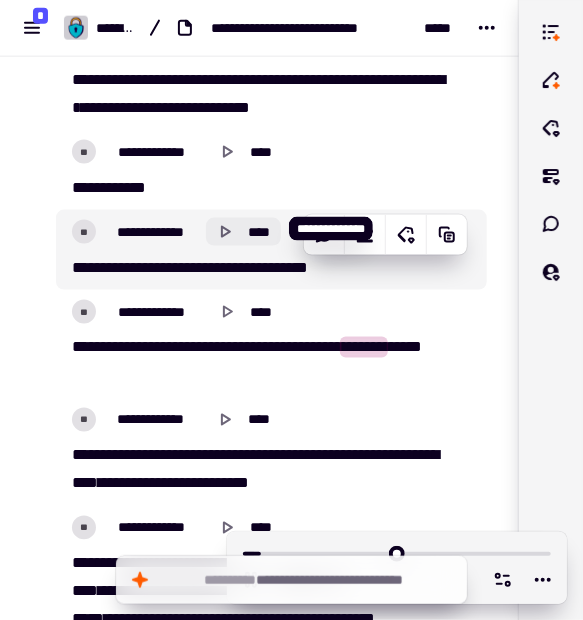 click 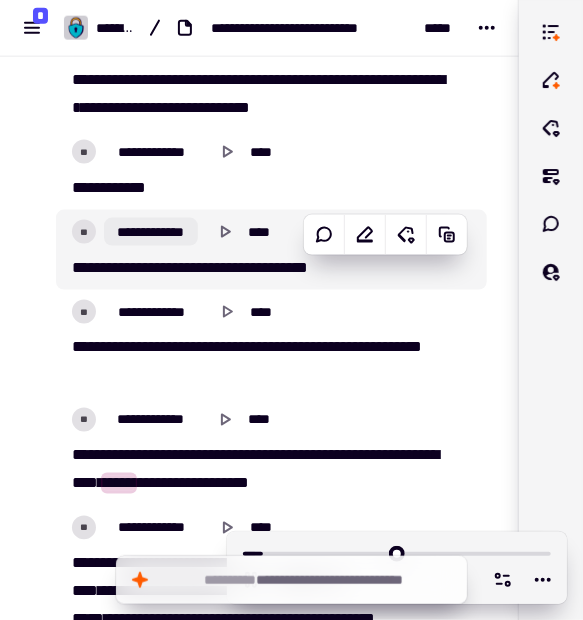 scroll, scrollTop: 2447, scrollLeft: 0, axis: vertical 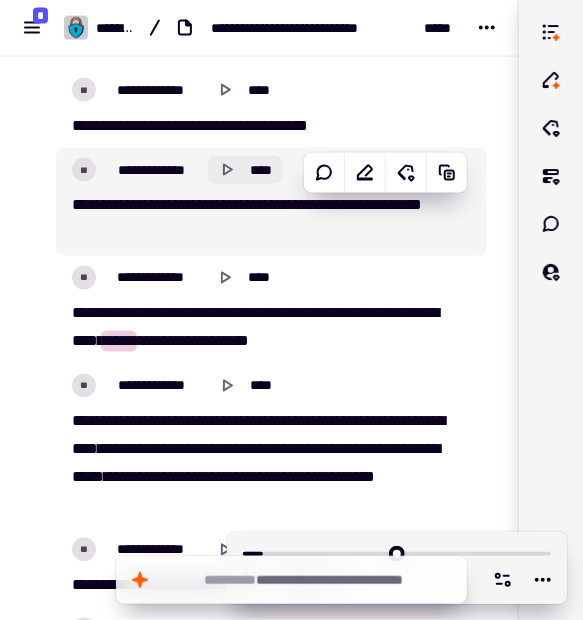 click 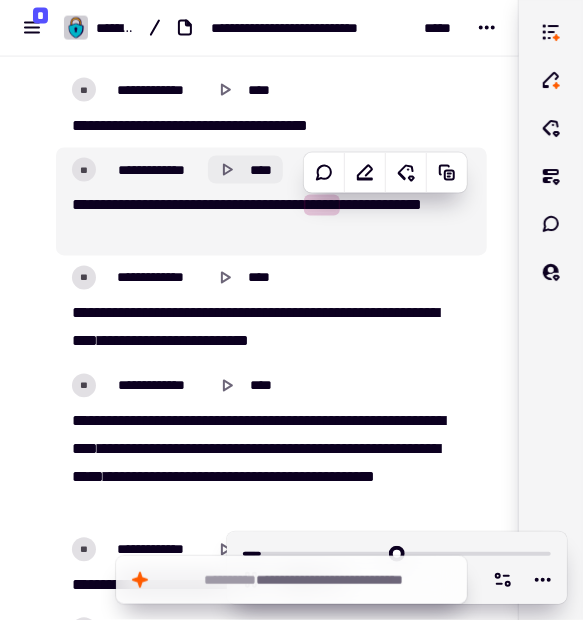 click 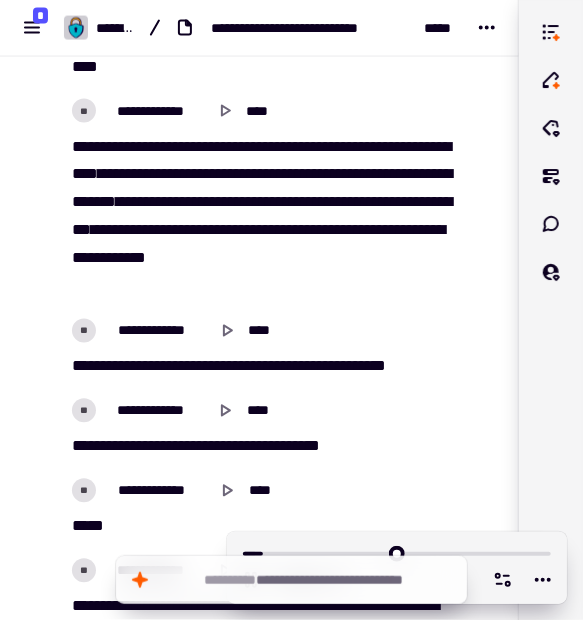 scroll, scrollTop: 550, scrollLeft: 0, axis: vertical 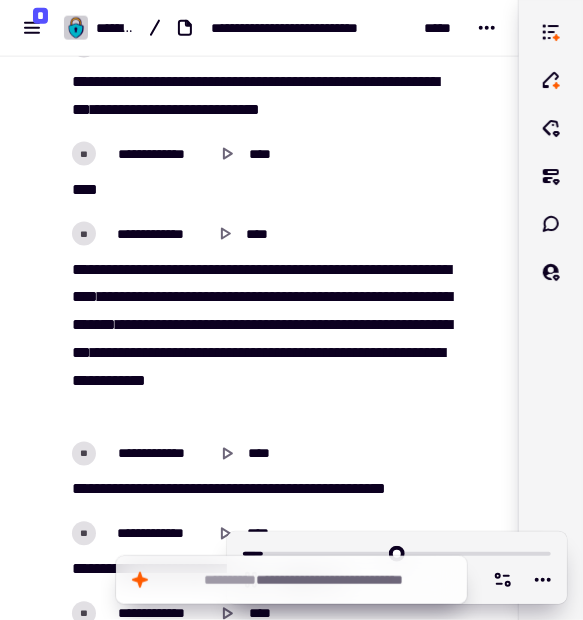 type on "*****" 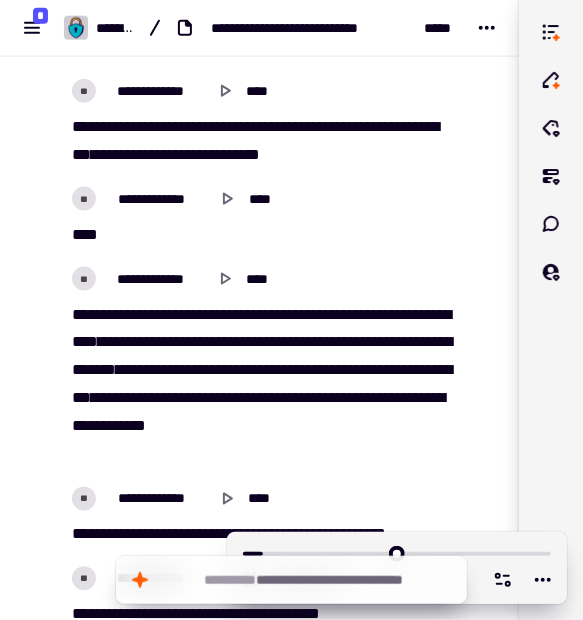 scroll, scrollTop: 0, scrollLeft: 0, axis: both 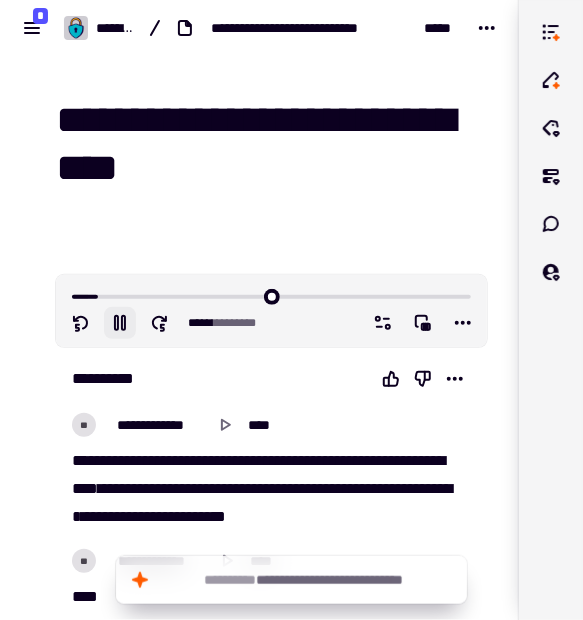 click 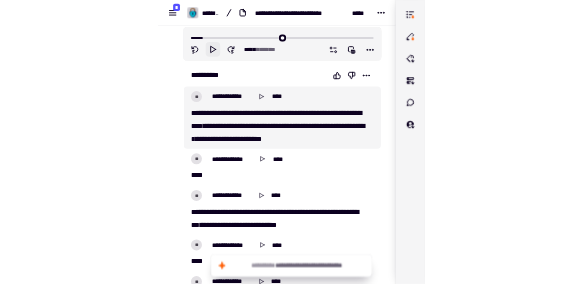 scroll, scrollTop: 216, scrollLeft: 0, axis: vertical 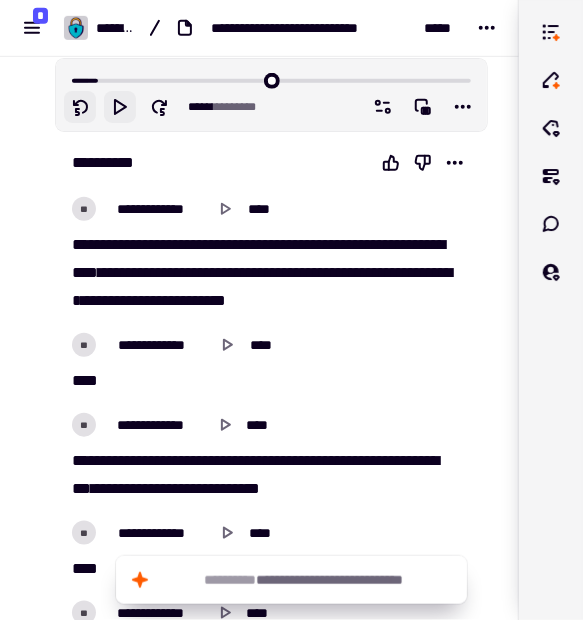 click 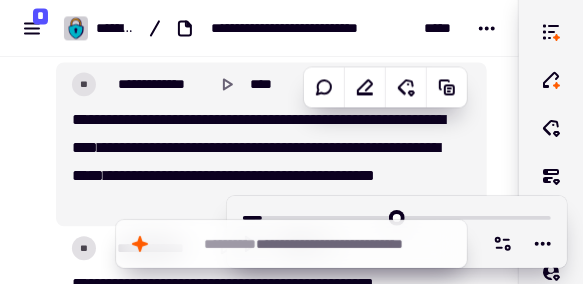 scroll, scrollTop: 2703, scrollLeft: 0, axis: vertical 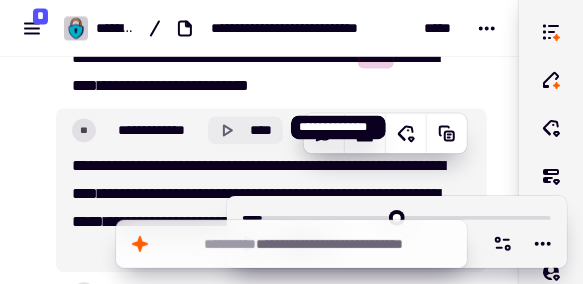 click 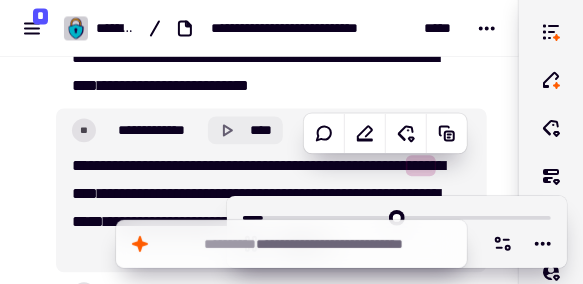 click 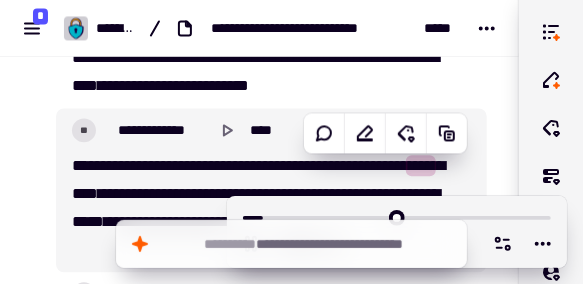 click at bounding box center (397, 216) 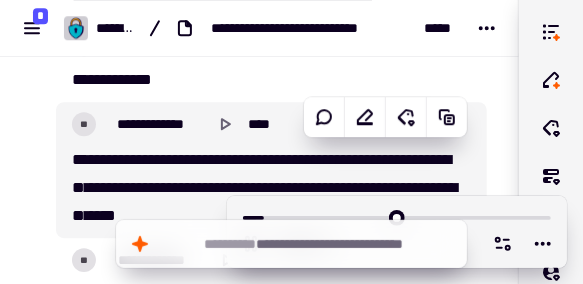 scroll, scrollTop: 3035, scrollLeft: 0, axis: vertical 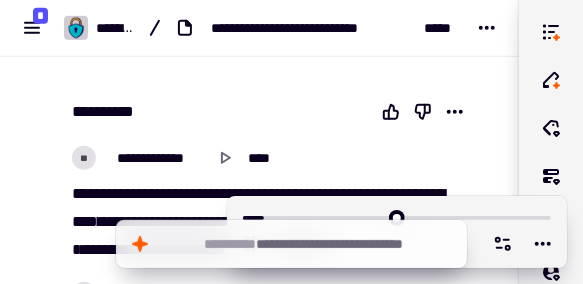 type on "******" 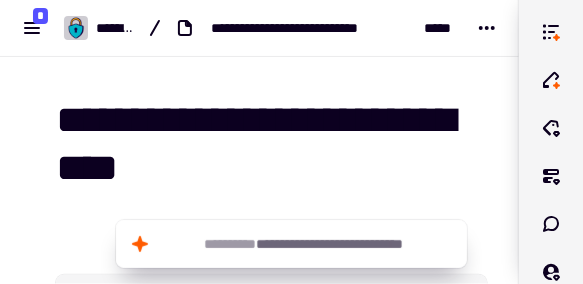 scroll, scrollTop: 199, scrollLeft: 0, axis: vertical 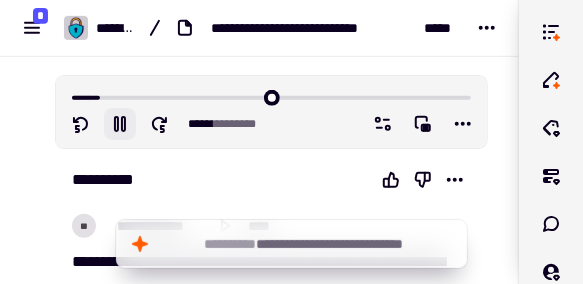 click 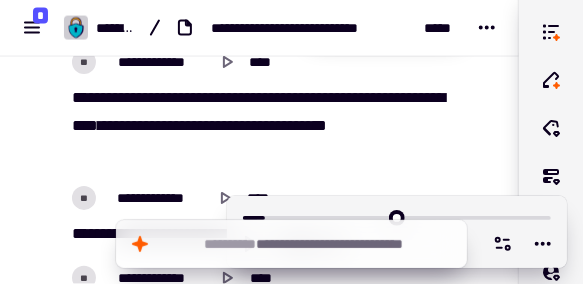 scroll, scrollTop: 4228, scrollLeft: 0, axis: vertical 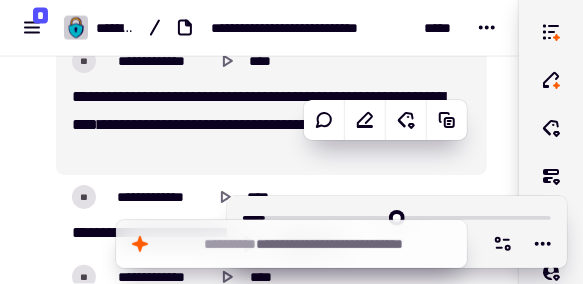 click on "******" at bounding box center (128, 124) 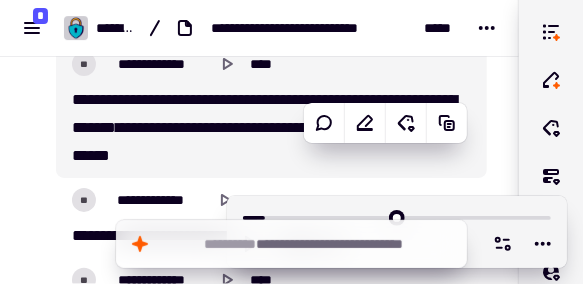 scroll, scrollTop: 5138, scrollLeft: 0, axis: vertical 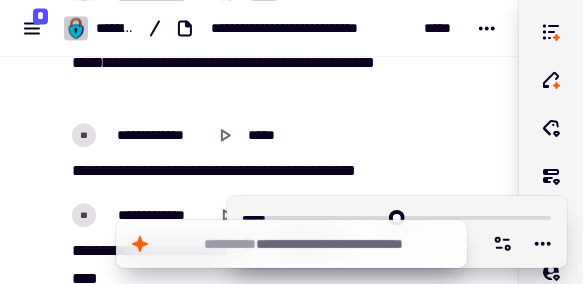 click on "**********" at bounding box center (259, 14438) 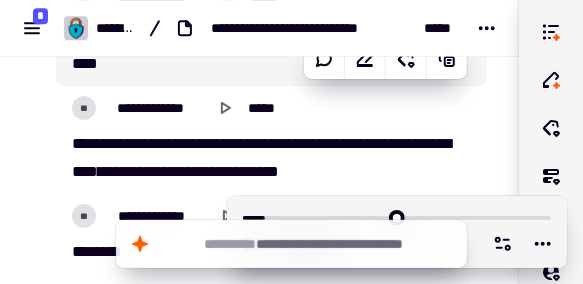 scroll, scrollTop: 6446, scrollLeft: 0, axis: vertical 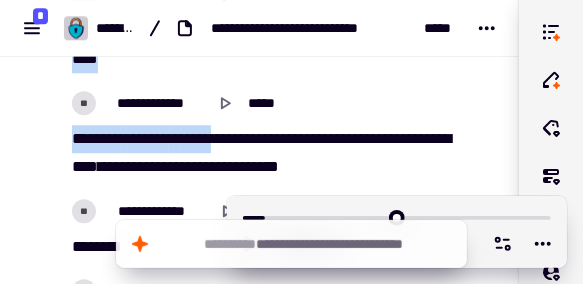 drag, startPoint x: 229, startPoint y: 121, endPoint x: 340, endPoint y: -87, distance: 235.76471 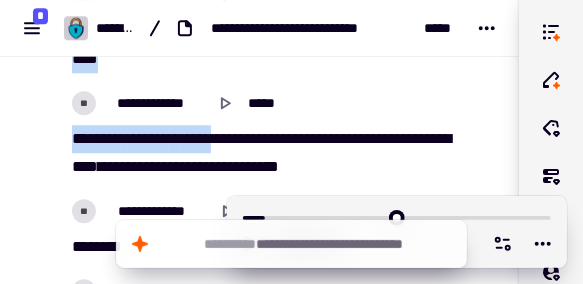 click on "**********" at bounding box center [291, 142] 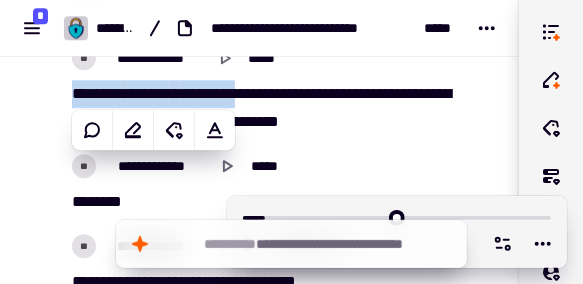 scroll, scrollTop: 6492, scrollLeft: 0, axis: vertical 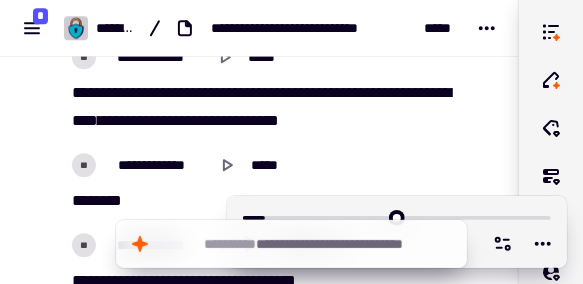 click on "**   *****   ******* * *********   ***   ***   ***   *****   ***   ****   *******   ****   *****   ****   ****   **   *****   ****" at bounding box center (264, 107) 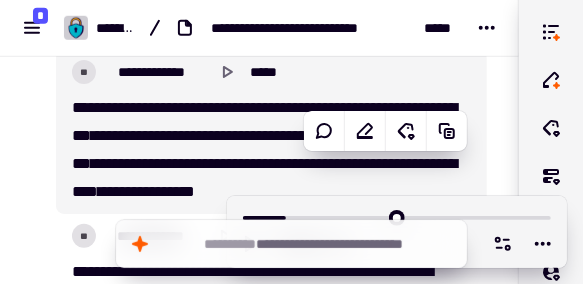 scroll, scrollTop: 7338, scrollLeft: 0, axis: vertical 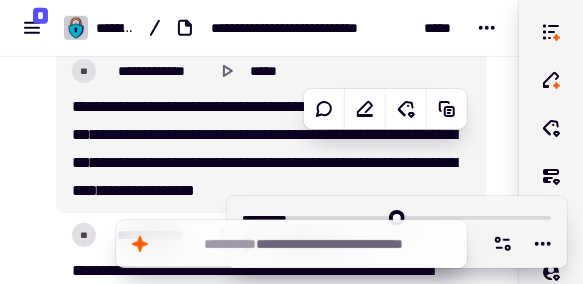 click on "**********" at bounding box center [271, 71] 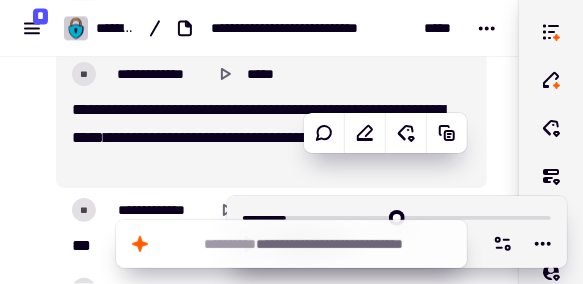 scroll, scrollTop: 8109, scrollLeft: 0, axis: vertical 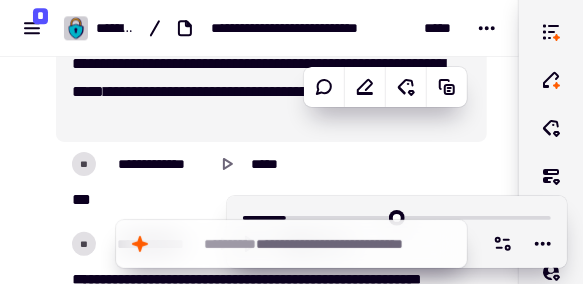 click on "**********" at bounding box center (264, 92) 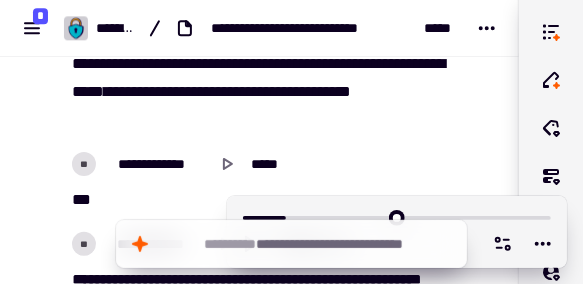click on "**********" at bounding box center [271, 164] 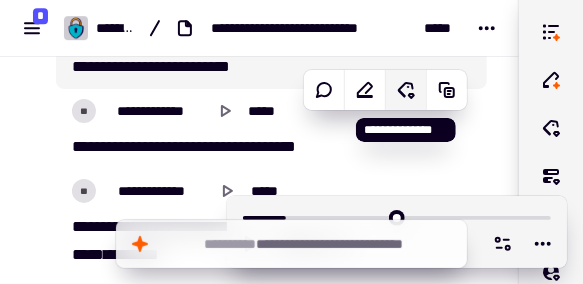 scroll, scrollTop: 8543, scrollLeft: 0, axis: vertical 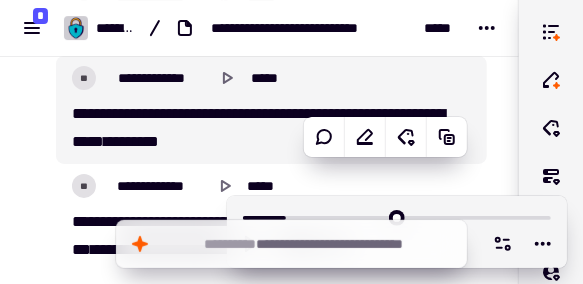 click on "**********" at bounding box center [271, 78] 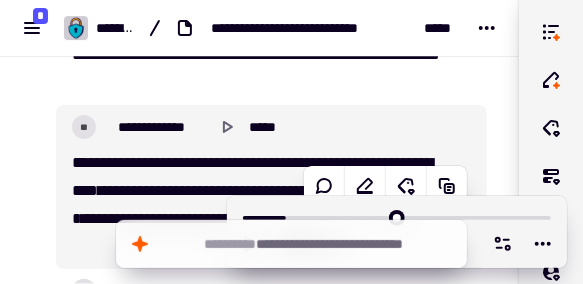 scroll, scrollTop: 10355, scrollLeft: 0, axis: vertical 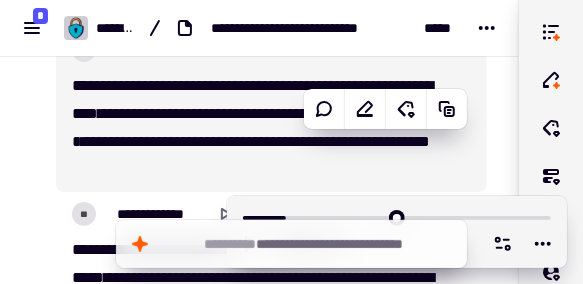 click on "**********" at bounding box center (271, 110) 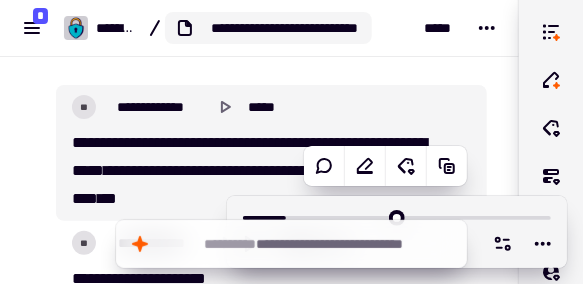 scroll, scrollTop: 10531, scrollLeft: 0, axis: vertical 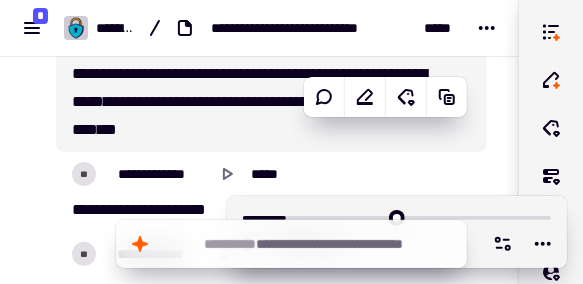 click on "**********" at bounding box center [271, 84] 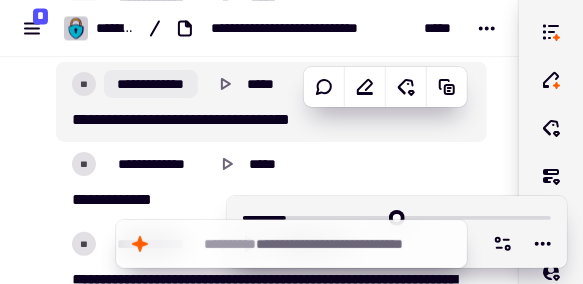 scroll, scrollTop: 11457, scrollLeft: 0, axis: vertical 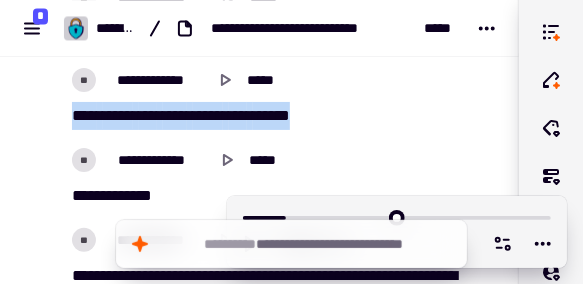 drag, startPoint x: 339, startPoint y: 112, endPoint x: 71, endPoint y: 117, distance: 268.04663 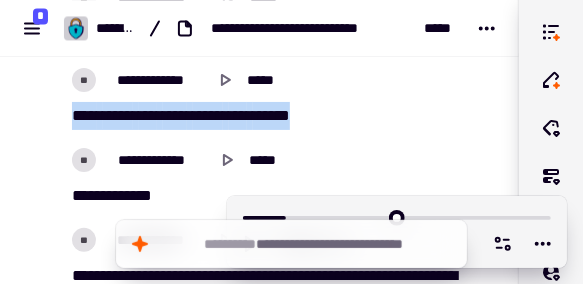 click on "****   *****   ***   ****   *****   ***   ******" at bounding box center [264, 116] 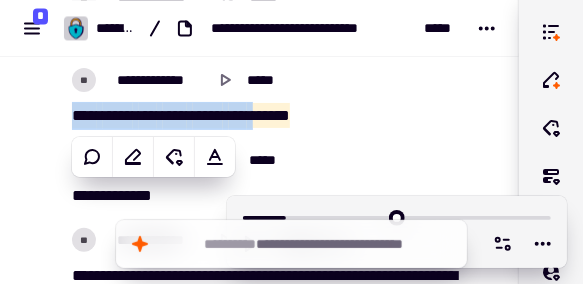 copy on "****   *****   ***   ****   *****   ***   ******" 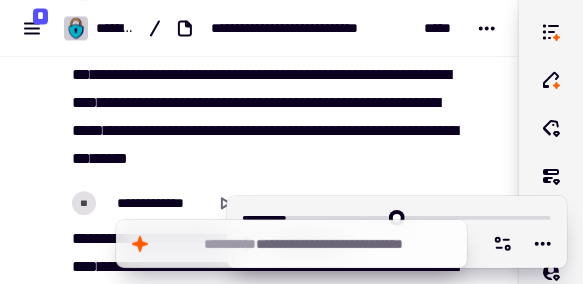 scroll, scrollTop: 15101, scrollLeft: 0, axis: vertical 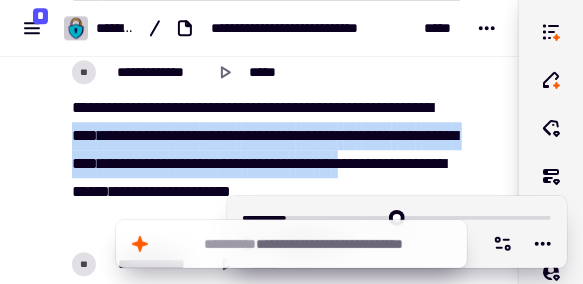 drag, startPoint x: 100, startPoint y: 139, endPoint x: 175, endPoint y: 189, distance: 90.13878 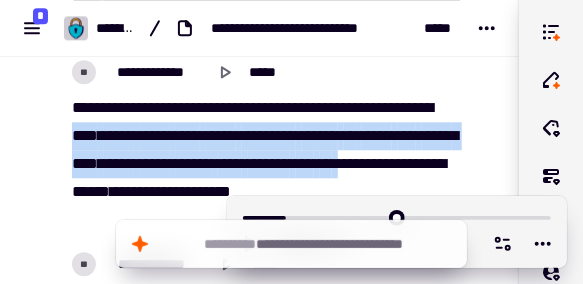 click on "***   ****   ****   *****   *****   ****   *********   *** * ** * **** * ** * ****   *****   *****   ****   *****   *********   ******   **   *****   ***   *****   ****   *****   *****   ******   ****   *******   ***   ** * *********   ******   ******   ***   *******   ****** *" at bounding box center [264, 164] 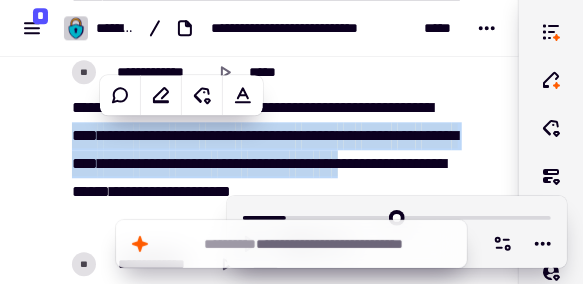 copy on "****   *****   *****   ****   *****   *********   ******   **   *****   ***   *****   ****   *****   *****   ******   ****   *******   ***   ** *" 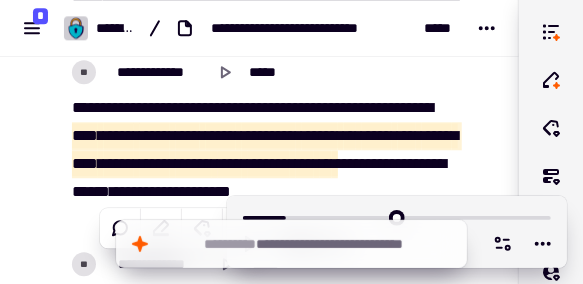 scroll, scrollTop: 15173, scrollLeft: 0, axis: vertical 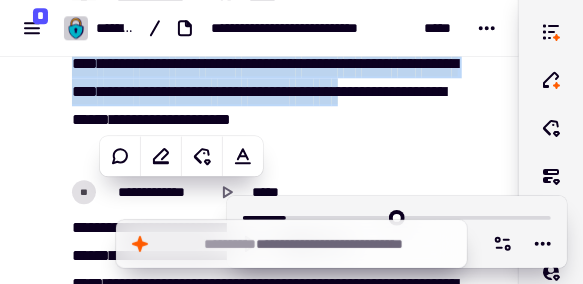 click on "***   ****   ****   *****   *****   ****   *********   *** * ** * **** * ** * ****   *****   *****   ****   *****   *********   ******   **   *****   ***   *****   ****   *****   *****   ******   ****   *******   ***   ** *   *********   ******   ******   ***   *******   ****** *" at bounding box center [264, 92] 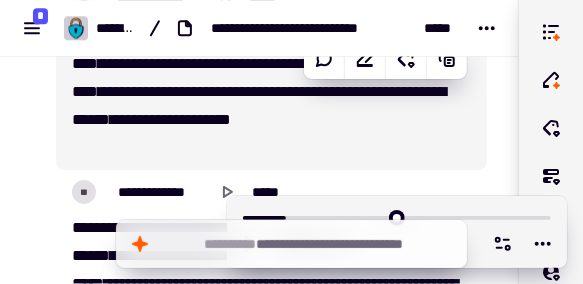 scroll, scrollTop: 15224, scrollLeft: 0, axis: vertical 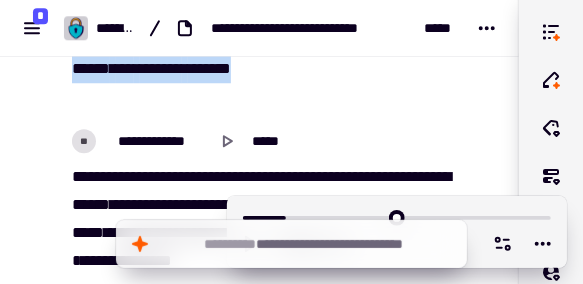drag, startPoint x: 183, startPoint y: 73, endPoint x: 189, endPoint y: 87, distance: 15.231546 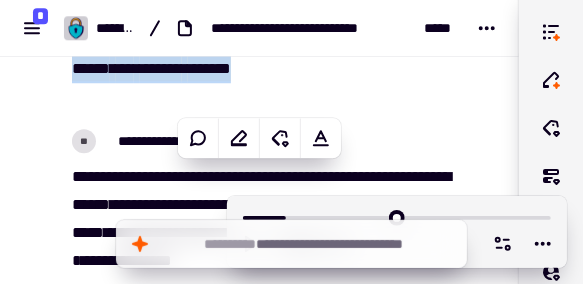copy on "*********   ******   ******   ***   *******   ****** *" 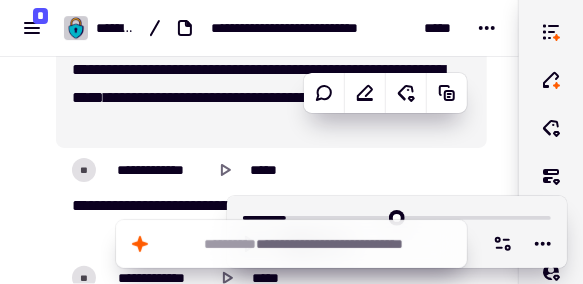 scroll, scrollTop: 17237, scrollLeft: 0, axis: vertical 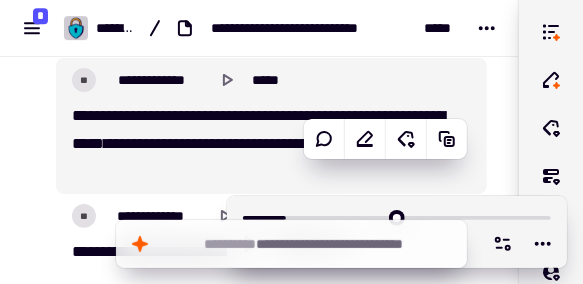 click on "******   *****   ***   ****   *********   *****   *****   *******   ***   *****   ***** * ** * *****   ***   ********   *****   *****   *****   ****   **** *" at bounding box center [264, 144] 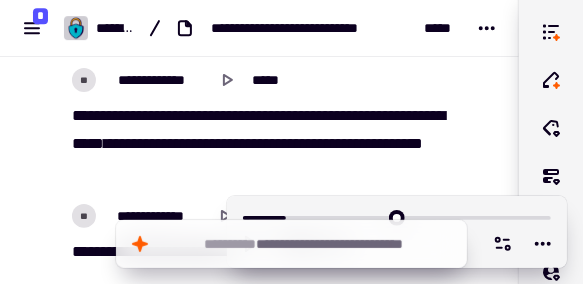 click on "**********" at bounding box center (271, 126) 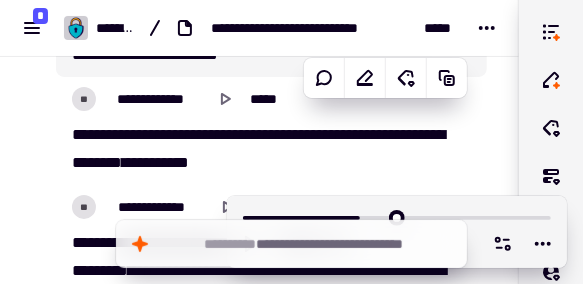 scroll, scrollTop: 17543, scrollLeft: 0, axis: vertical 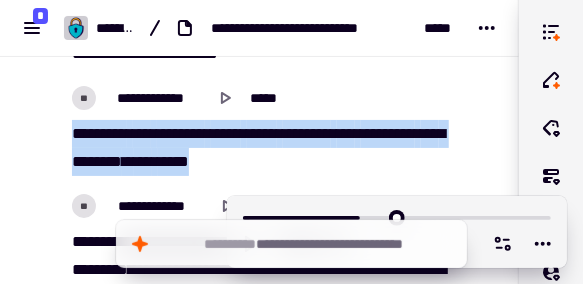 drag, startPoint x: 71, startPoint y: 135, endPoint x: 347, endPoint y: 169, distance: 278.0863 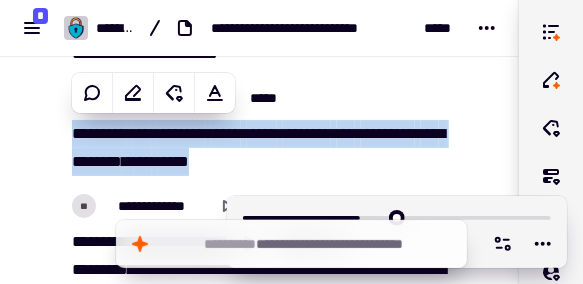 copy on "*********   ***   ********   *****   *****   ********   ***   *********   ***   ******** * ***   *****" 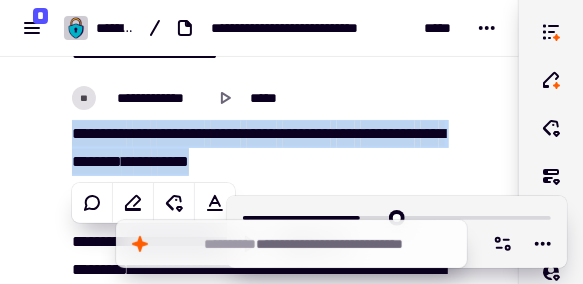 scroll, scrollTop: 17637, scrollLeft: 0, axis: vertical 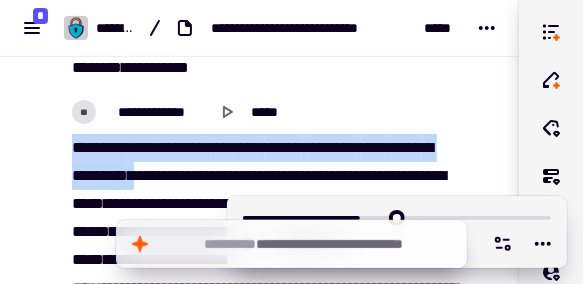 drag, startPoint x: 74, startPoint y: 149, endPoint x: 241, endPoint y: 178, distance: 169.49927 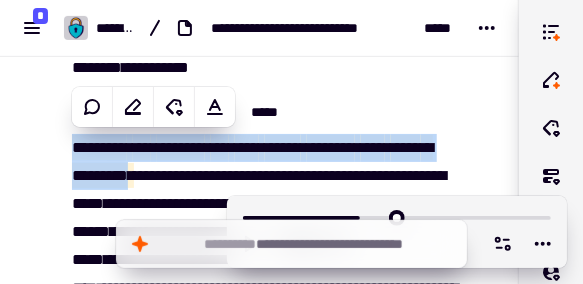 copy on "*********   ***   ********   ***   ****   ******   ********   ****   ***** *" 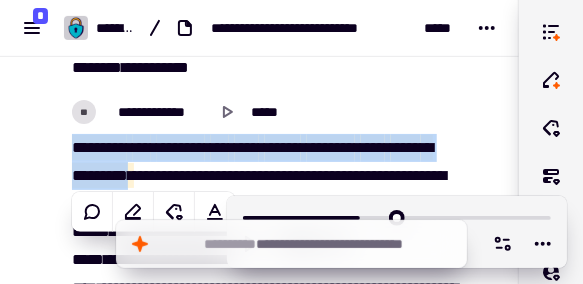 scroll, scrollTop: 17686, scrollLeft: 0, axis: vertical 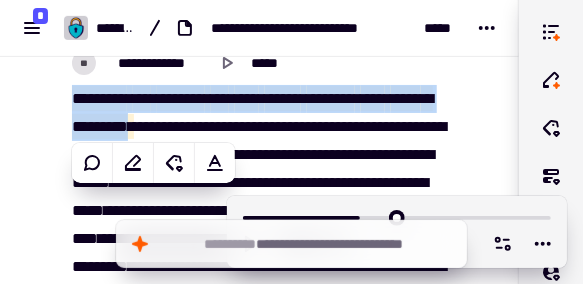 click on "******" at bounding box center [200, 126] 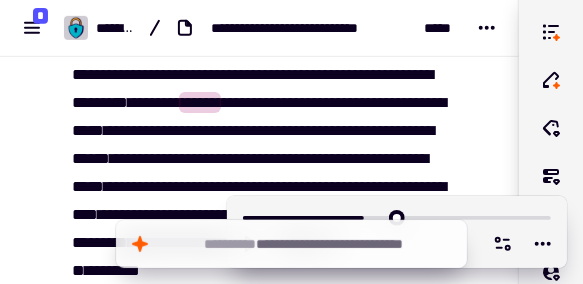 scroll, scrollTop: 17714, scrollLeft: 0, axis: vertical 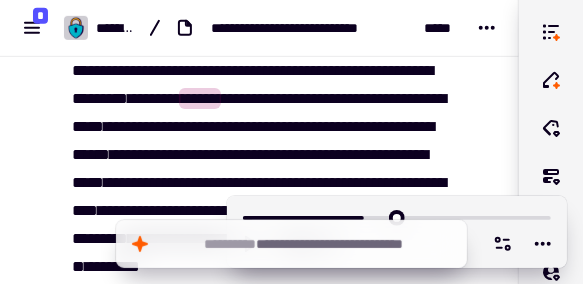 click on "******" at bounding box center [200, 98] 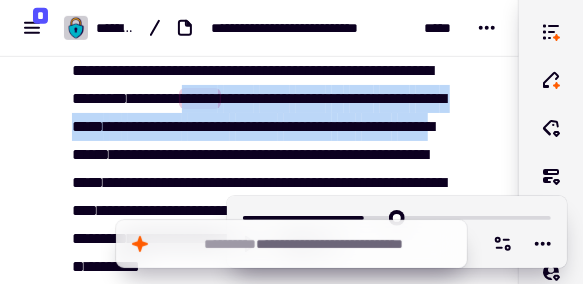 drag, startPoint x: 294, startPoint y: 97, endPoint x: 300, endPoint y: 159, distance: 62.289646 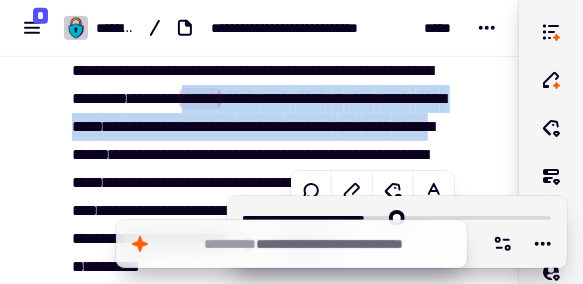 copy on "******   *****   *****   *****   **   ****   *****   ****   *****   **   *********   *******   *******   ********   ***   *****   *****" 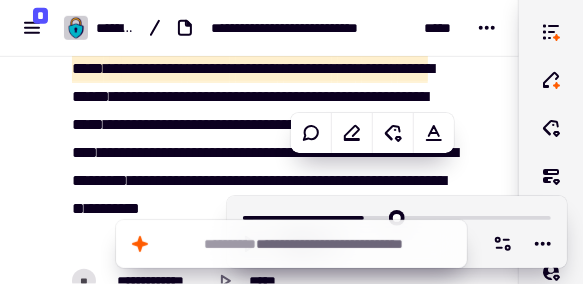 scroll, scrollTop: 17776, scrollLeft: 0, axis: vertical 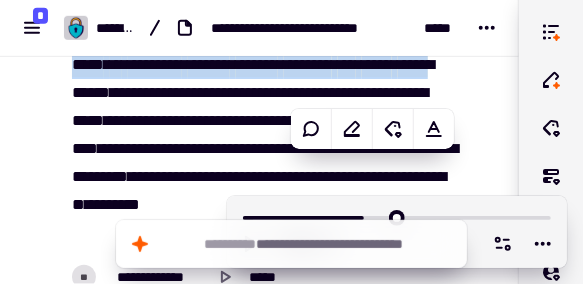click on "*********   ***   ********   ***   ****   ******   ********   ****   ***** * ********* * ***** * ******   *****   *****   *****   **   ****   *****   ****   *****   **   *********   *******   *******   ********   ***   *****   *****   ******   ********* * *********   *********   *****   *********   ****   *****   *****   *******   ****   *********   *********   *****   ****   *****   ****   *****   ******   ***   ******   ********   ***   *****   ******   **   *****   *********   *****   *** * *****   *****   *****   *** * *********   ***   ** * **   ** * ****" at bounding box center (264, 121) 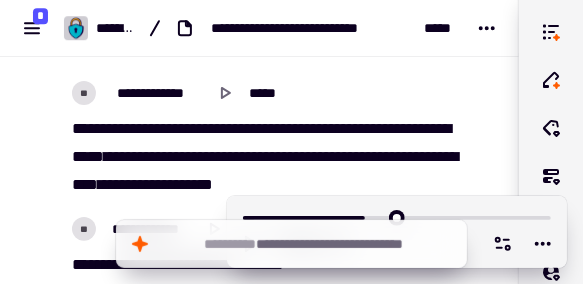 scroll, scrollTop: 18858, scrollLeft: 0, axis: vertical 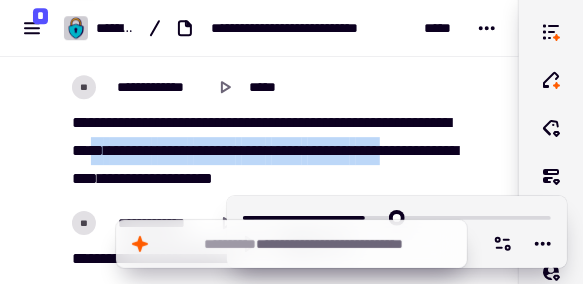 drag, startPoint x: 71, startPoint y: 125, endPoint x: 152, endPoint y: 161, distance: 88.63972 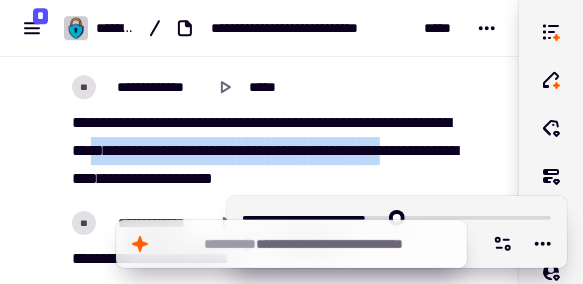 click on "***** * *****   *******   *****   *****   *****   ***   ******   ***   ***   *** * *****   *******   *****   *******   ****   *****   *******   ******   *****   ***   ****   *********   ********" at bounding box center (264, 151) 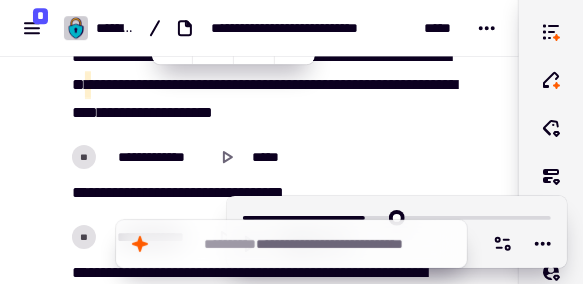scroll, scrollTop: 18850, scrollLeft: 0, axis: vertical 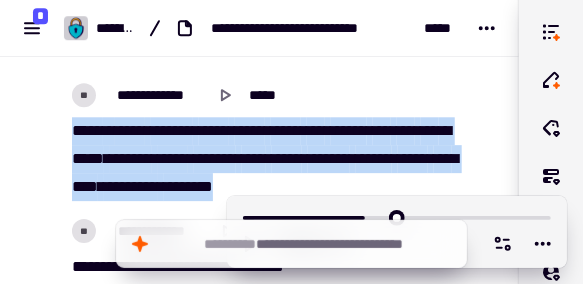 drag, startPoint x: 73, startPoint y: 133, endPoint x: 439, endPoint y: 192, distance: 370.72498 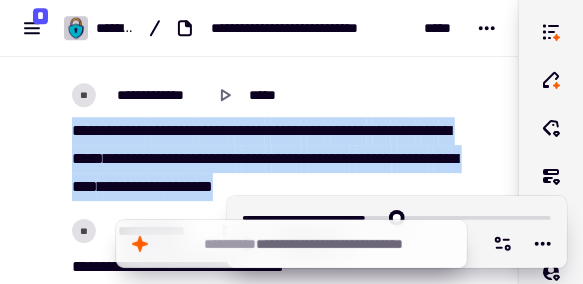 click on "***** * *****   *******   *****   *****   *****   ***   ******   ***   ***   *** * *****   *******   *****   *******   ****   *****   *******   ******   *****   ***   ****   *********   ********" at bounding box center (264, 159) 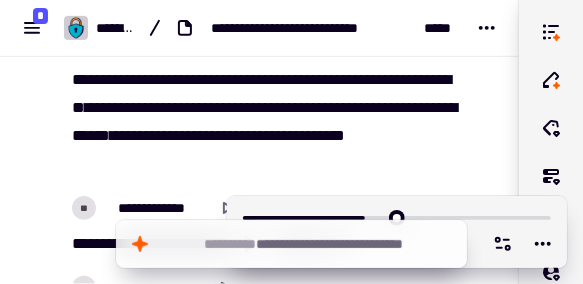 scroll, scrollTop: 19444, scrollLeft: 0, axis: vertical 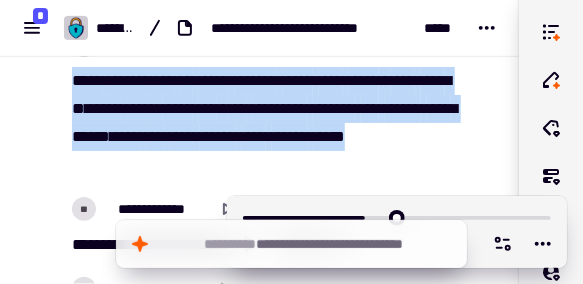 drag, startPoint x: 72, startPoint y: 79, endPoint x: 281, endPoint y: 165, distance: 226.00221 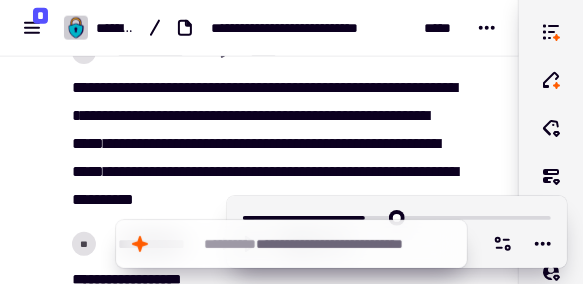 scroll, scrollTop: 19855, scrollLeft: 0, axis: vertical 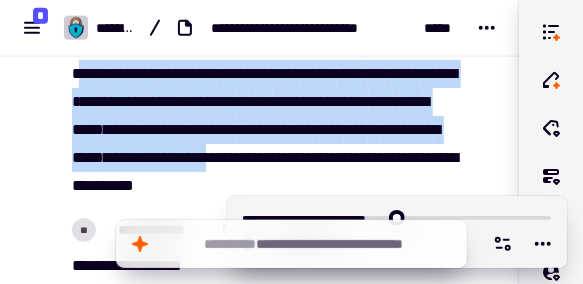 drag, startPoint x: 76, startPoint y: 72, endPoint x: 465, endPoint y: 157, distance: 398.17834 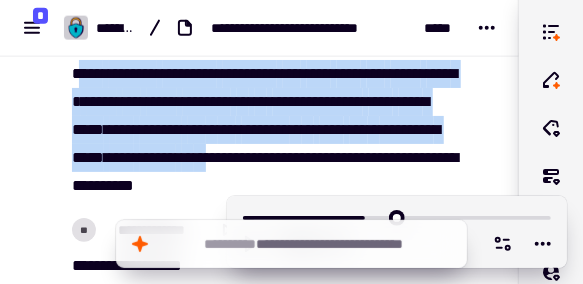 click on "**********" at bounding box center (264, 130) 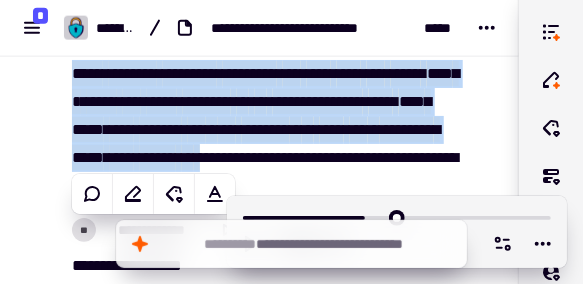 scroll, scrollTop: 19939, scrollLeft: 0, axis: vertical 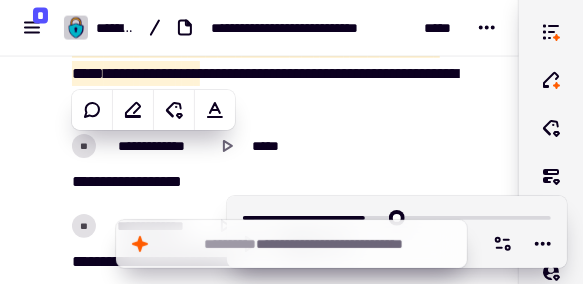 click on "**********" at bounding box center [264, 46] 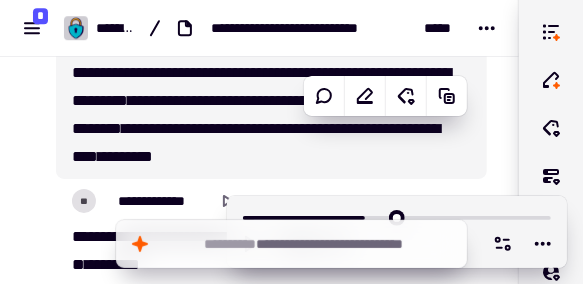 scroll, scrollTop: 20600, scrollLeft: 0, axis: vertical 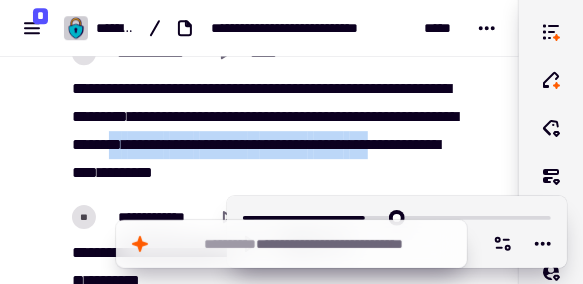 drag, startPoint x: 77, startPoint y: 88, endPoint x: 269, endPoint y: 169, distance: 208.38666 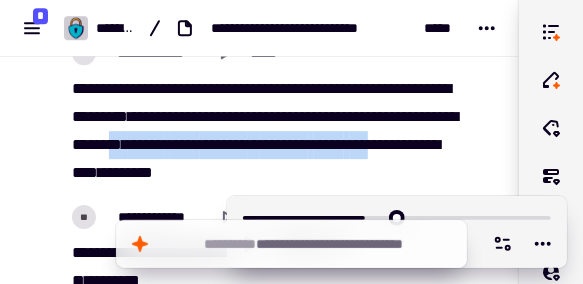 click on "**********" at bounding box center (264, 131) 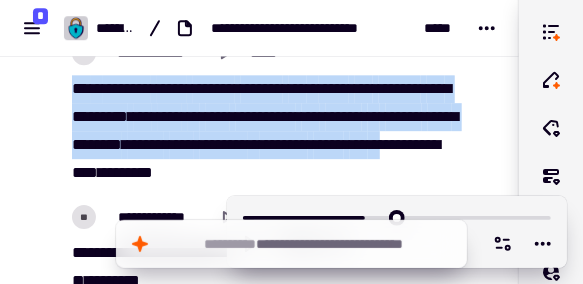 drag, startPoint x: 74, startPoint y: 91, endPoint x: 277, endPoint y: 171, distance: 218.19487 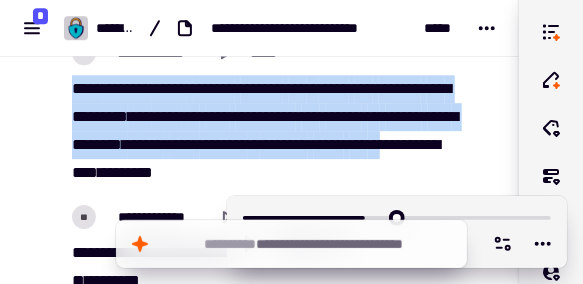 click on "**********" at bounding box center [264, 131] 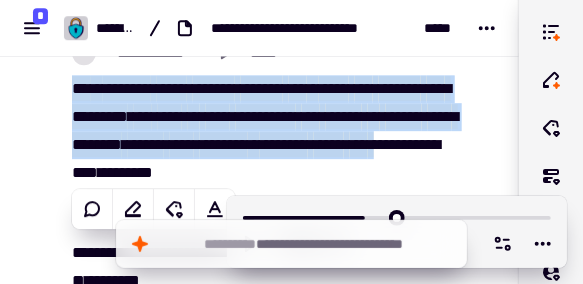 copy on "**********" 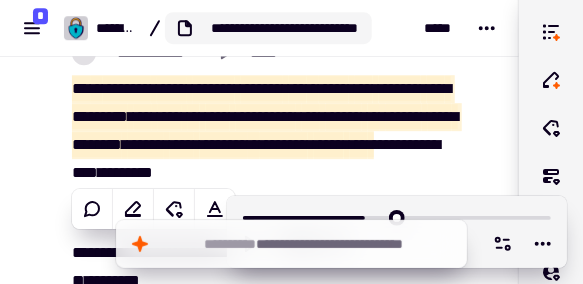 scroll, scrollTop: 20675, scrollLeft: 0, axis: vertical 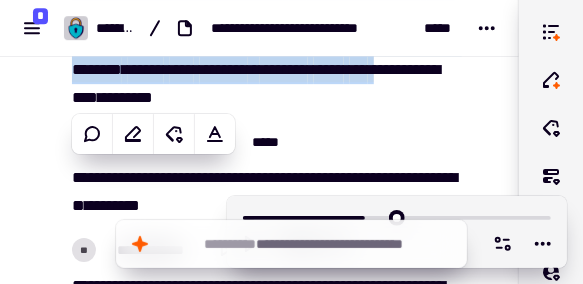 click on "**********" at bounding box center (301, 177) 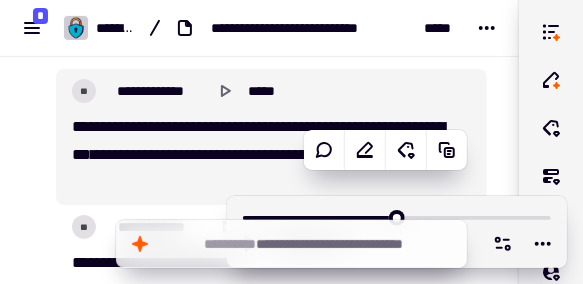 scroll, scrollTop: 21212, scrollLeft: 0, axis: vertical 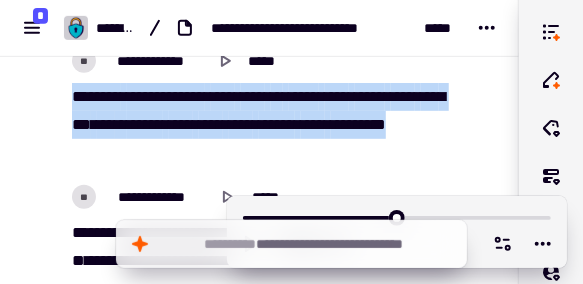 drag, startPoint x: 72, startPoint y: 98, endPoint x: 163, endPoint y: 150, distance: 104.80935 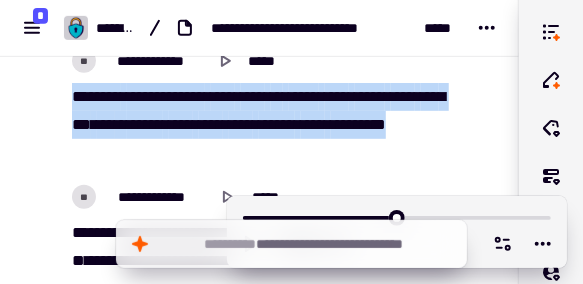 click on "**********" at bounding box center (264, 125) 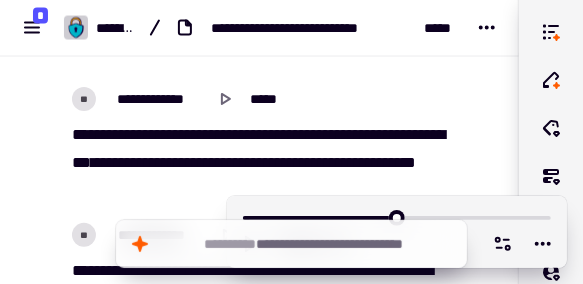 scroll, scrollTop: 21838, scrollLeft: 0, axis: vertical 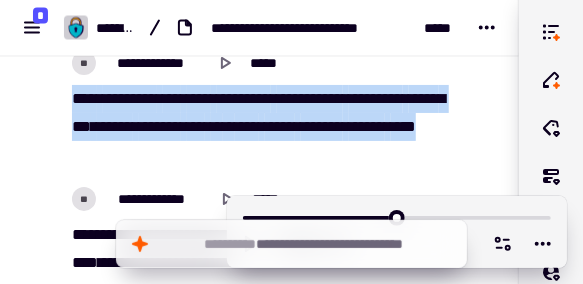 drag, startPoint x: 73, startPoint y: 100, endPoint x: 346, endPoint y: 155, distance: 278.4852 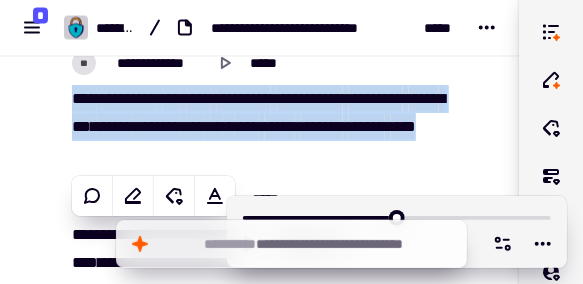 copy on "**********" 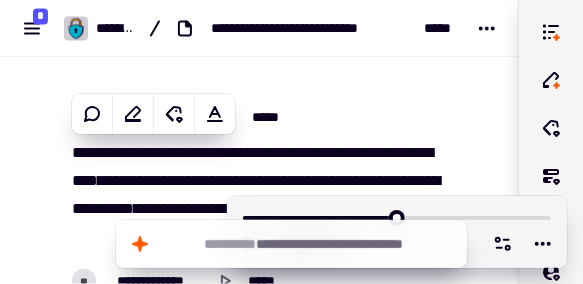 click on "**********" at bounding box center [271, 117] 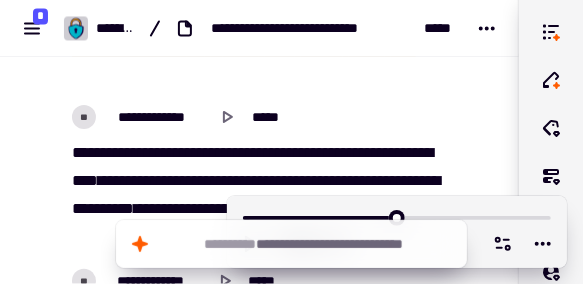 click on "**********" at bounding box center [271, 117] 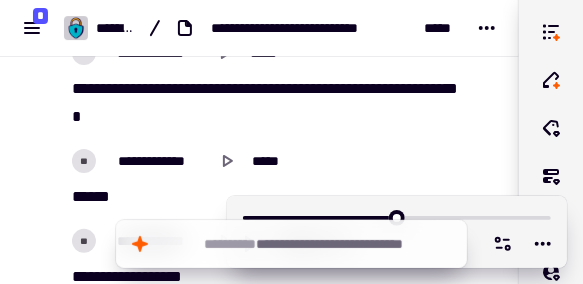 scroll, scrollTop: 22577, scrollLeft: 0, axis: vertical 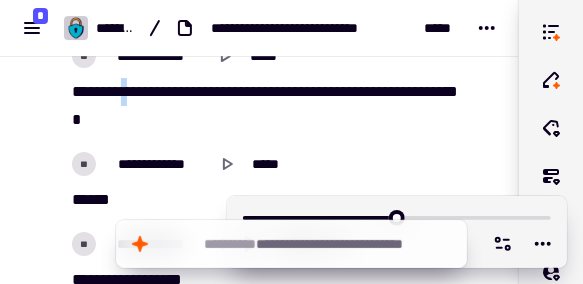 drag, startPoint x: 73, startPoint y: 93, endPoint x: 567, endPoint y: 71, distance: 494.48962 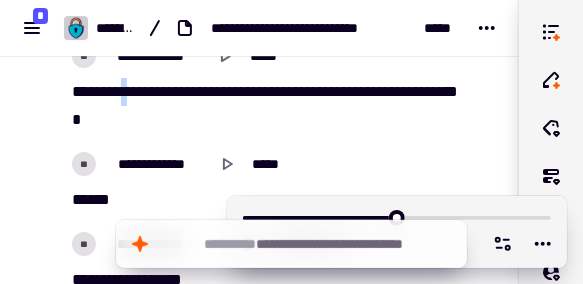 click on "**********" at bounding box center [264, 106] 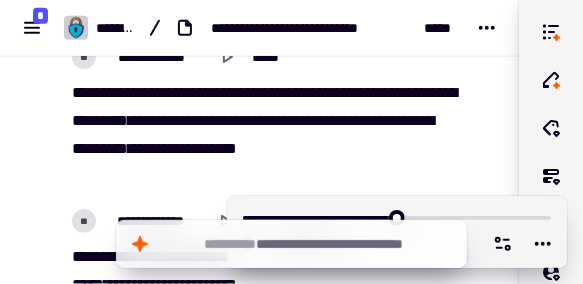 scroll, scrollTop: 23426, scrollLeft: 0, axis: vertical 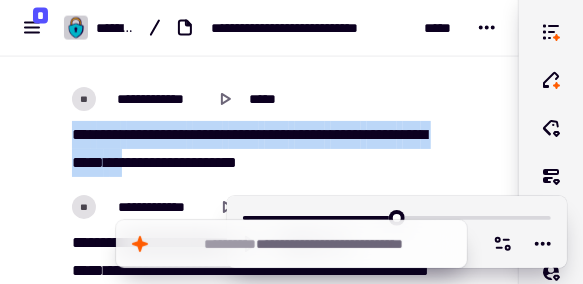 drag, startPoint x: 70, startPoint y: 136, endPoint x: 197, endPoint y: 161, distance: 129.43724 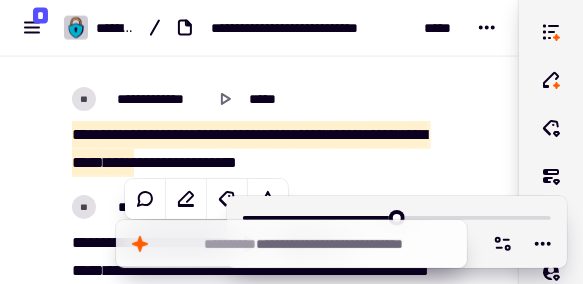 scroll, scrollTop: 23519, scrollLeft: 0, axis: vertical 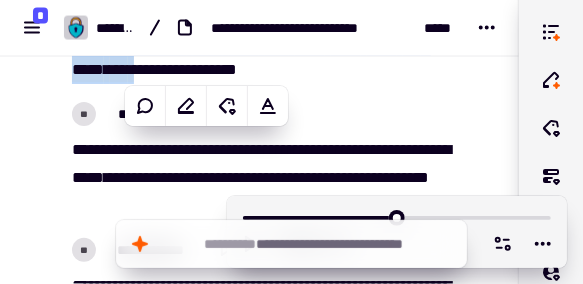 click on "**********" at bounding box center (264, 178) 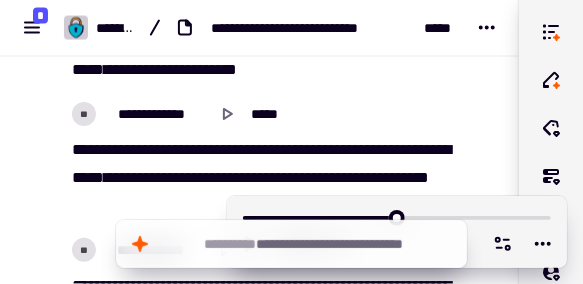 click on "**********" at bounding box center (264, 178) 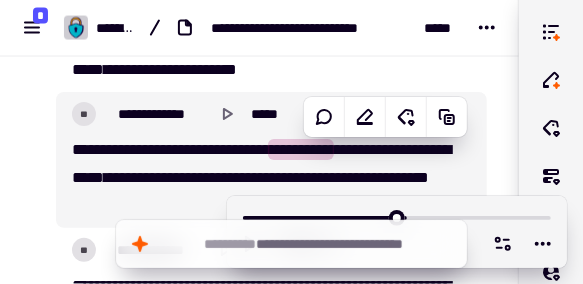 scroll, scrollTop: 23555, scrollLeft: 0, axis: vertical 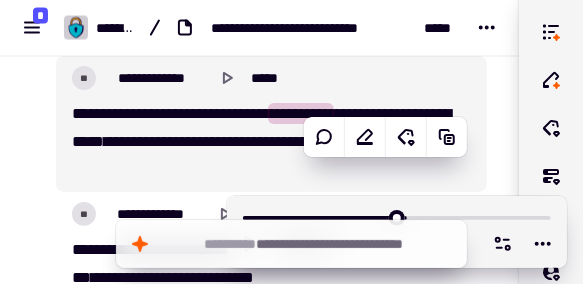 click on "**********" at bounding box center [271, 124] 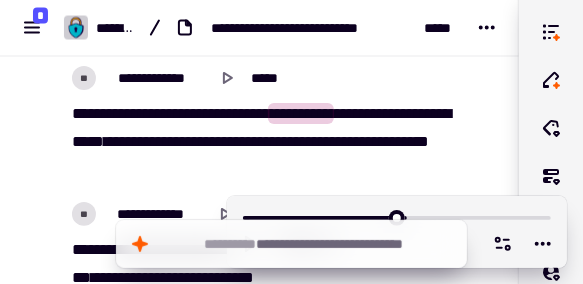 scroll, scrollTop: 23608, scrollLeft: 0, axis: vertical 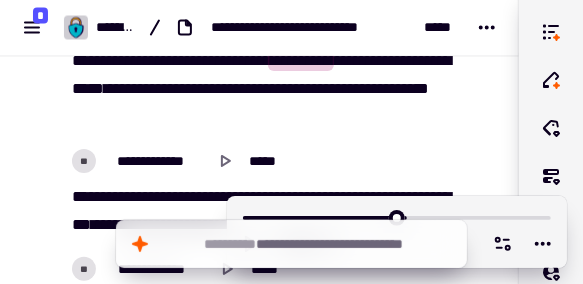 click on "**********" at bounding box center (271, 193) 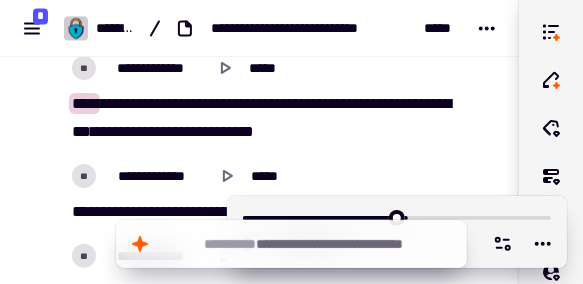 scroll, scrollTop: 23700, scrollLeft: 0, axis: vertical 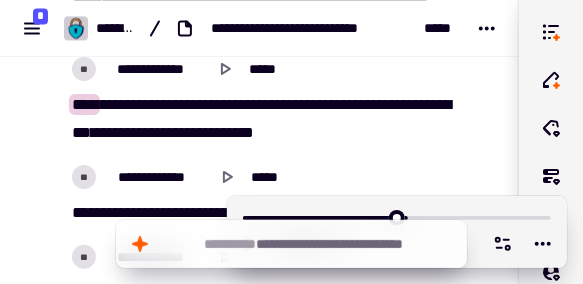 click on "**********" at bounding box center [264, 119] 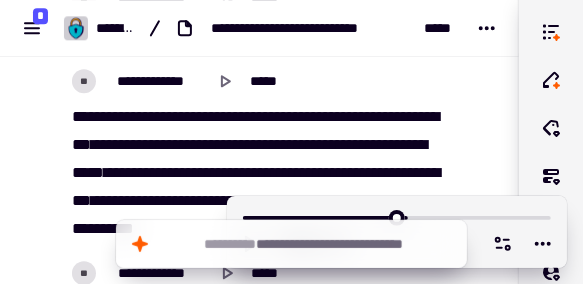scroll, scrollTop: 23877, scrollLeft: 0, axis: vertical 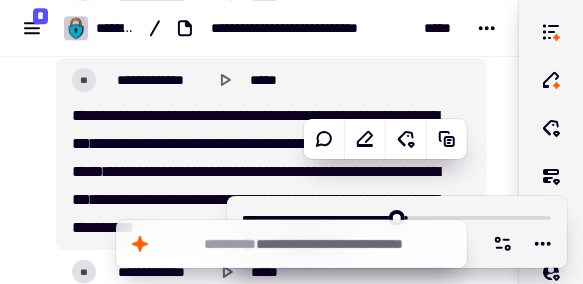 click on "********" at bounding box center [255, 129] 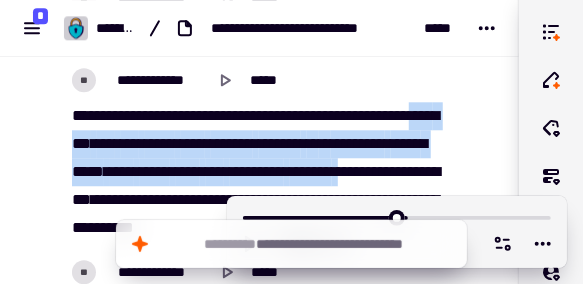 drag, startPoint x: 95, startPoint y: 141, endPoint x: 170, endPoint y: 201, distance: 96.04687 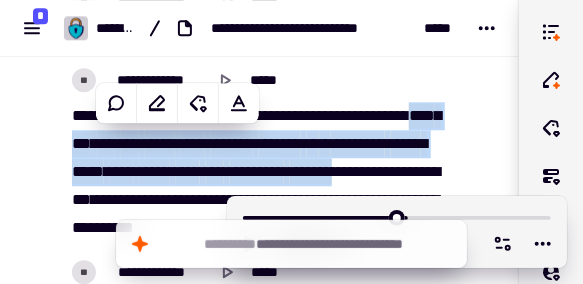 copy on "********   ***   ***   *****   ****   *******   *******   ** * *********   *****   *****   ****   *****   ****   ***   *********   *******" 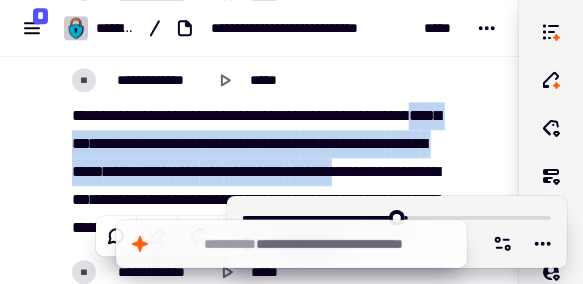scroll, scrollTop: 23975, scrollLeft: 0, axis: vertical 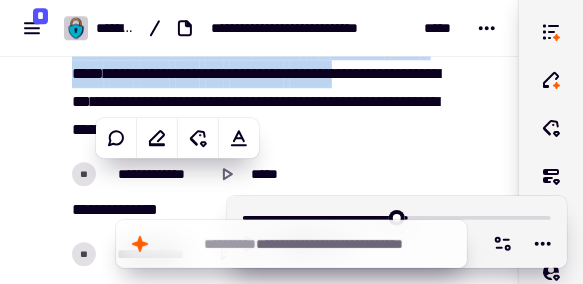 click on "*****" at bounding box center [389, 73] 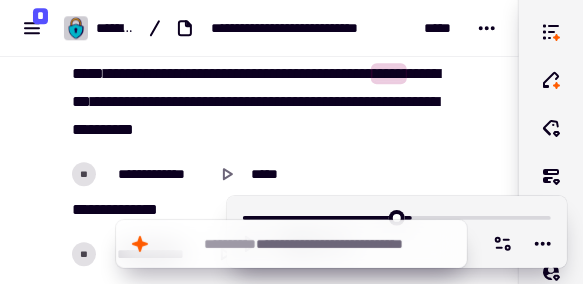 click on "*****" at bounding box center (389, 73) 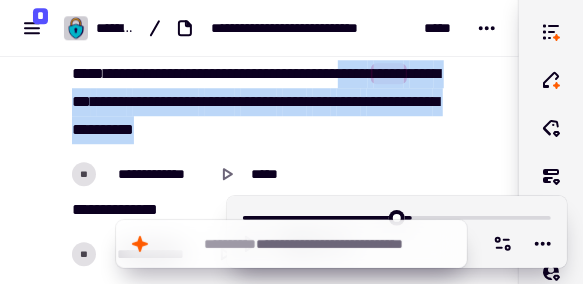 drag, startPoint x: 175, startPoint y: 102, endPoint x: 451, endPoint y: 133, distance: 277.73547 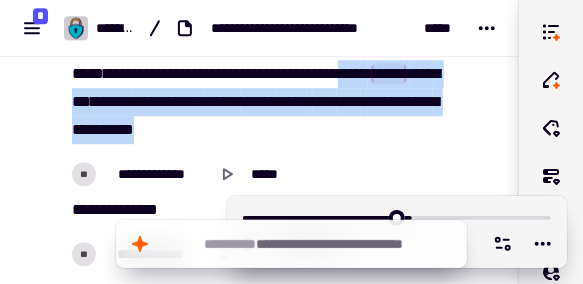 click on "**********" at bounding box center [264, 74] 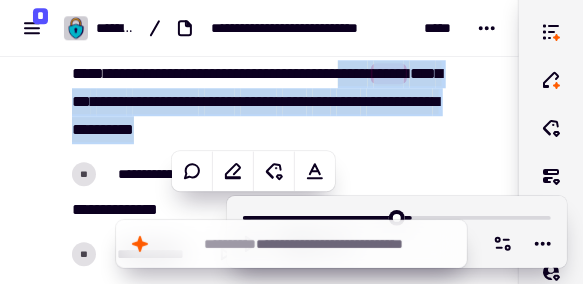 copy on "**********" 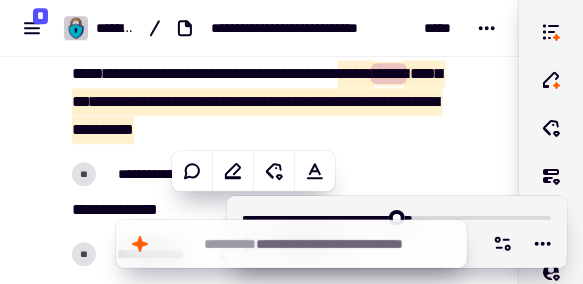 scroll, scrollTop: 24101, scrollLeft: 0, axis: vertical 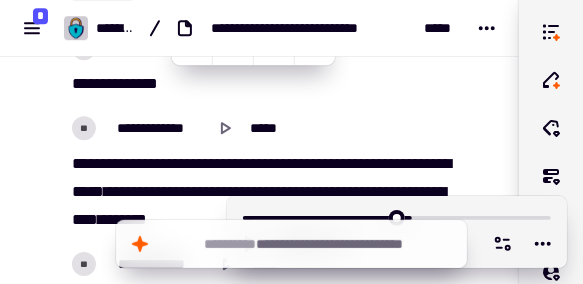 click on "**********" at bounding box center [271, 174] 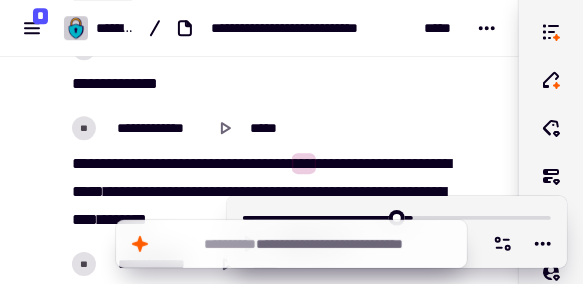 click on "*****" at bounding box center (334, 163) 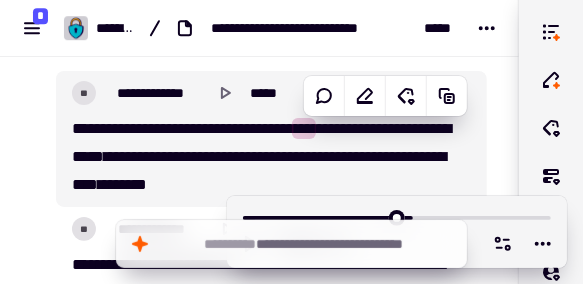 scroll, scrollTop: 24137, scrollLeft: 0, axis: vertical 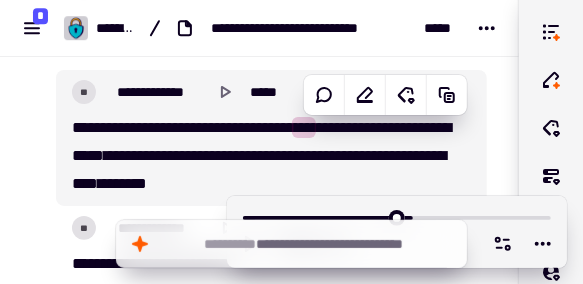 click on "********" at bounding box center [121, 127] 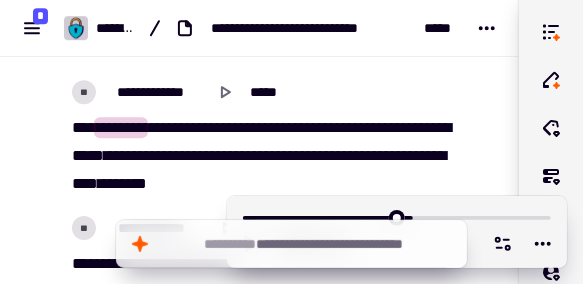 click on "********" at bounding box center [121, 127] 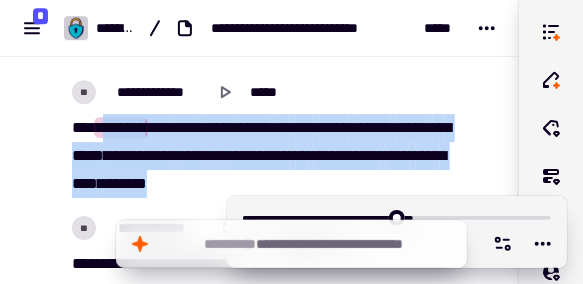 drag, startPoint x: 99, startPoint y: 128, endPoint x: 457, endPoint y: 180, distance: 361.75684 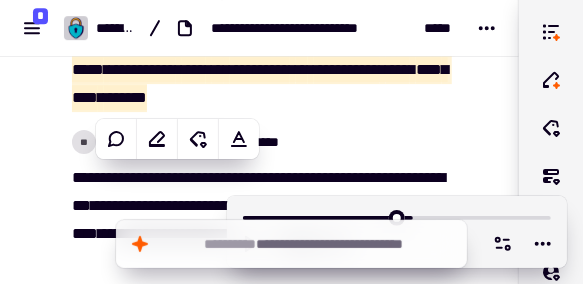 scroll, scrollTop: 24276, scrollLeft: 0, axis: vertical 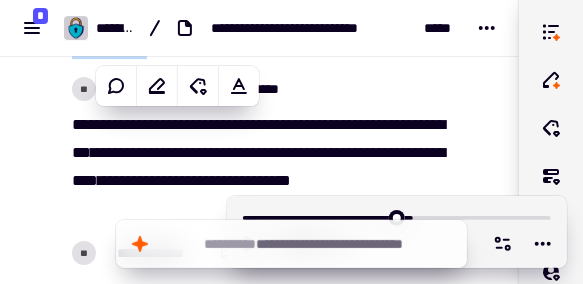 click on "**" at bounding box center (301, 124) 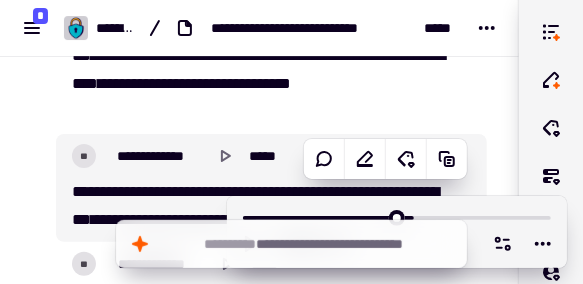 scroll, scrollTop: 24454, scrollLeft: 0, axis: vertical 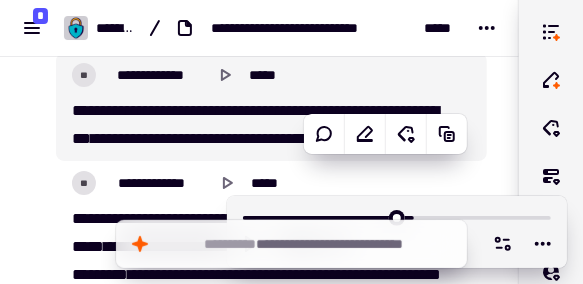 click on "**********" at bounding box center [271, 75] 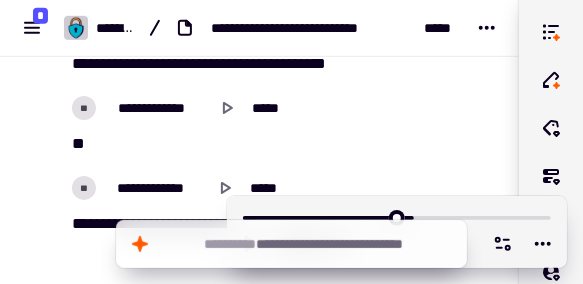 scroll, scrollTop: 24774, scrollLeft: 0, axis: vertical 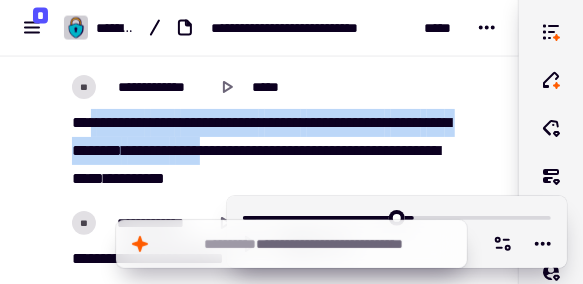 click on "**********" at bounding box center (264, 151) 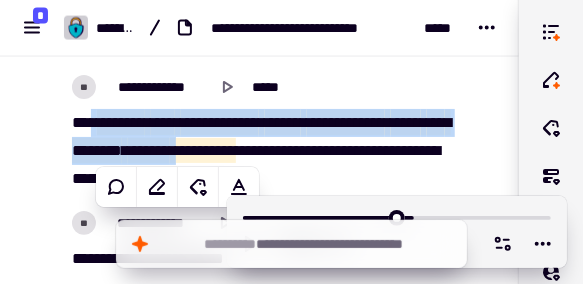 click on "********" at bounding box center [121, 122] 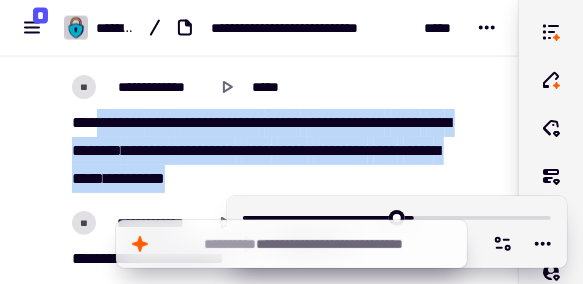 drag, startPoint x: 97, startPoint y: 121, endPoint x: 402, endPoint y: 178, distance: 310.28052 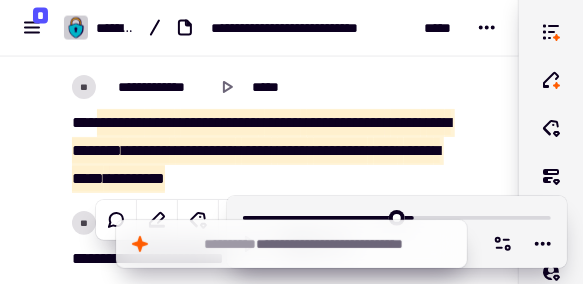 scroll, scrollTop: 25333, scrollLeft: 0, axis: vertical 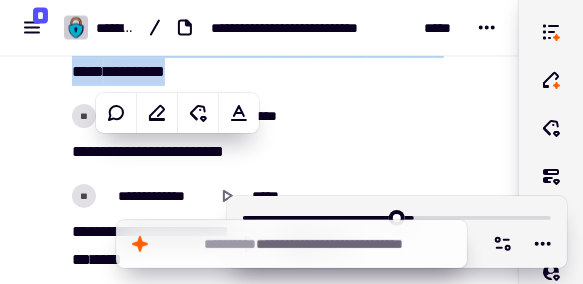drag, startPoint x: 361, startPoint y: 97, endPoint x: 353, endPoint y: 3, distance: 94.33981 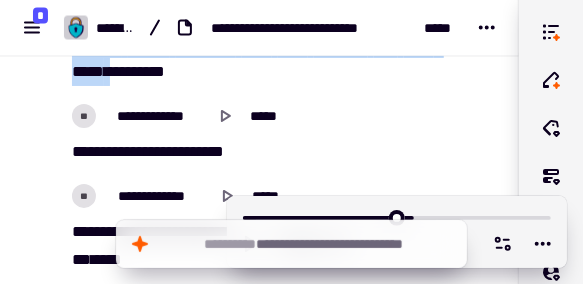 type on "******" 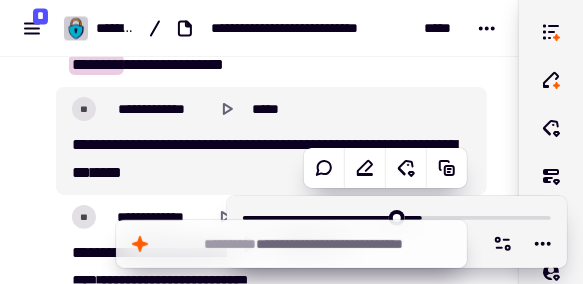 scroll, scrollTop: 25519, scrollLeft: 0, axis: vertical 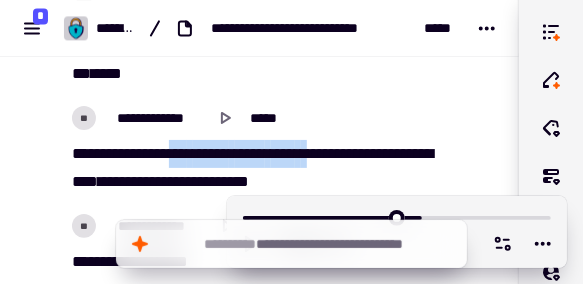 click on "*****" at bounding box center (172, 153) 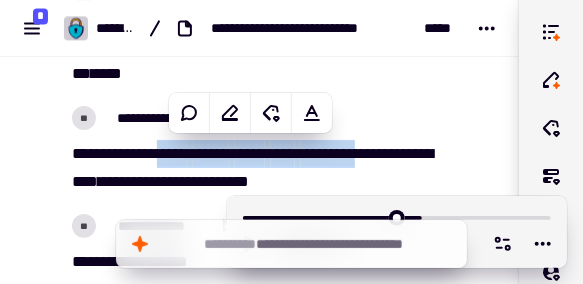 click on "*****" at bounding box center (172, 153) 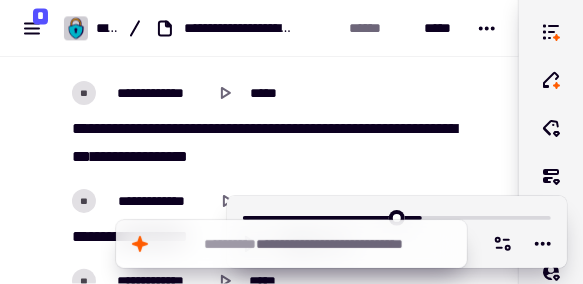 click on "****   ******* * ******   *****   ****   *********   ******   ****   ****   ********   ***   *******   ***" at bounding box center [264, 143] 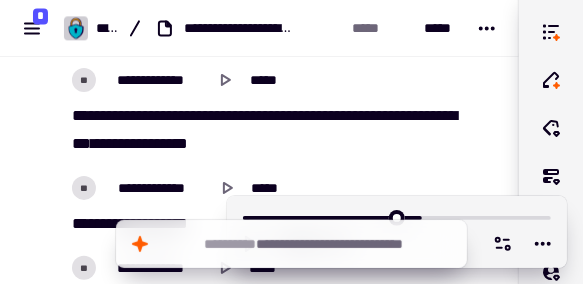 scroll, scrollTop: 25554, scrollLeft: 0, axis: vertical 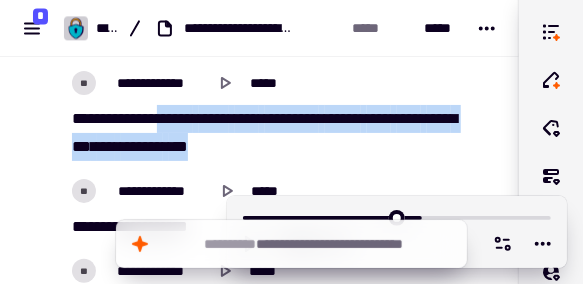 drag, startPoint x: 169, startPoint y: 118, endPoint x: 336, endPoint y: 141, distance: 168.57639 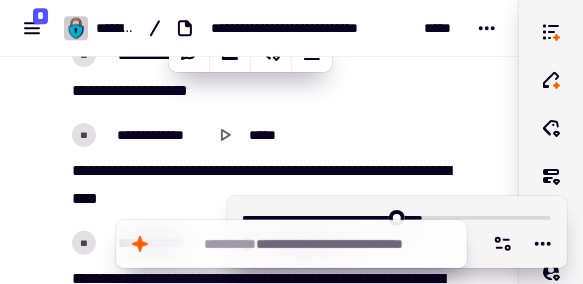 scroll, scrollTop: 25764, scrollLeft: 0, axis: vertical 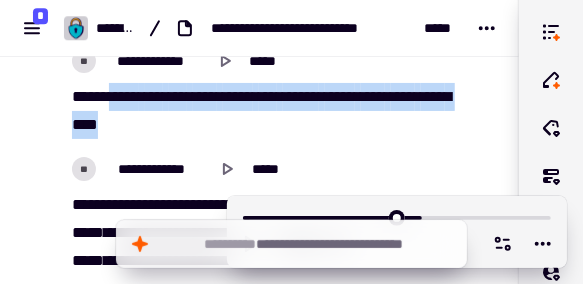 drag, startPoint x: 115, startPoint y: 93, endPoint x: 187, endPoint y: 117, distance: 75.89466 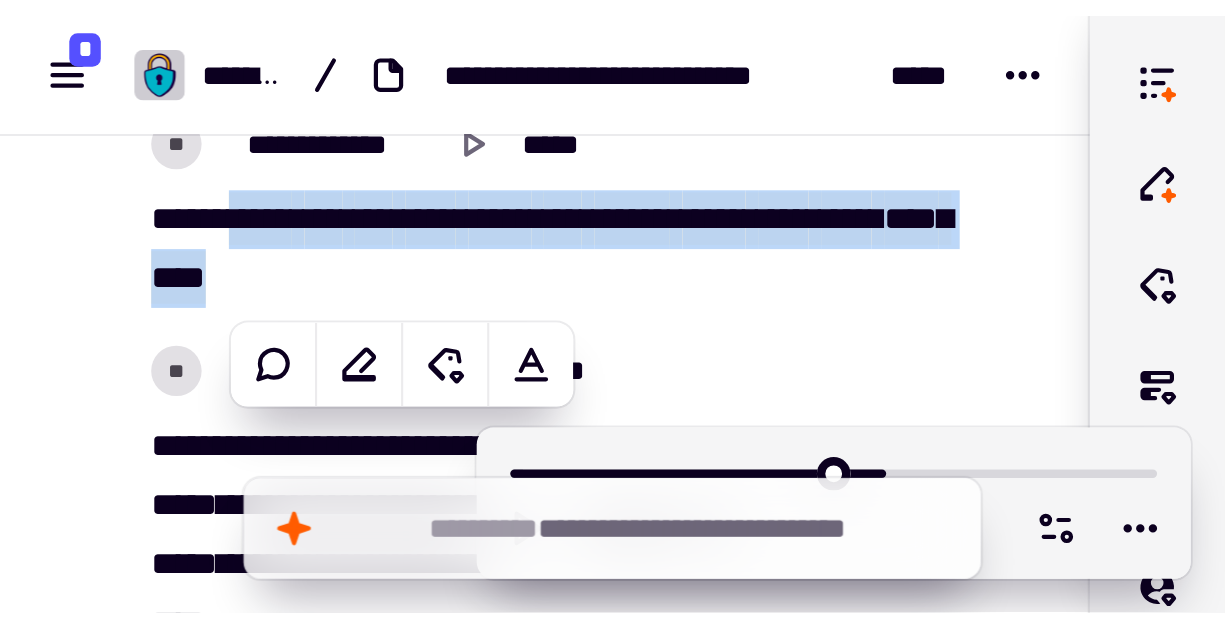 scroll, scrollTop: 25834, scrollLeft: 0, axis: vertical 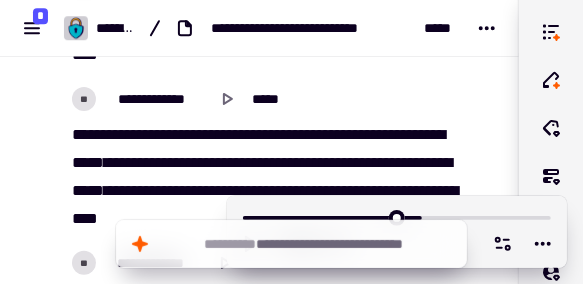 click on "****" at bounding box center (296, 162) 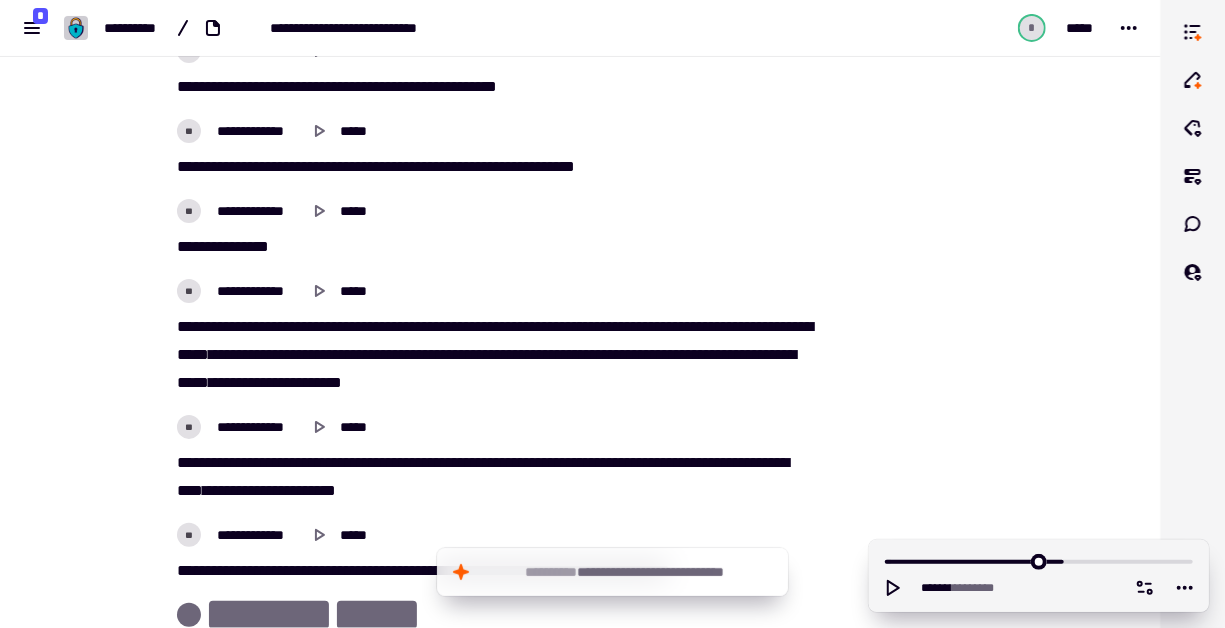 scroll, scrollTop: 25786, scrollLeft: 0, axis: vertical 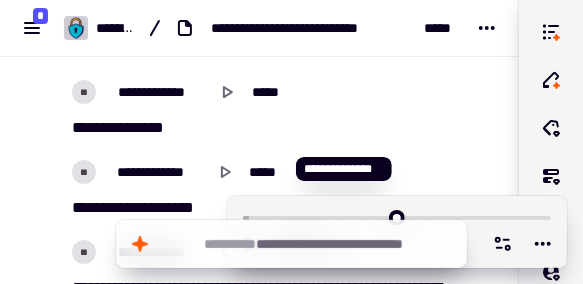 drag, startPoint x: 271, startPoint y: 163, endPoint x: 198, endPoint y: 133, distance: 78.92401 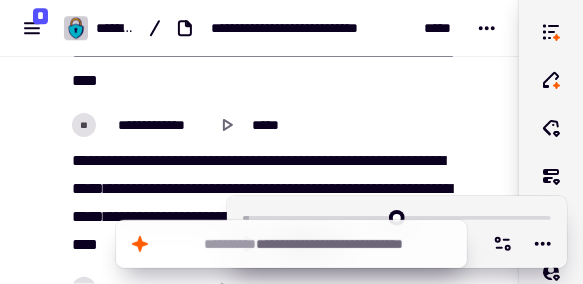 scroll, scrollTop: 25813, scrollLeft: 0, axis: vertical 